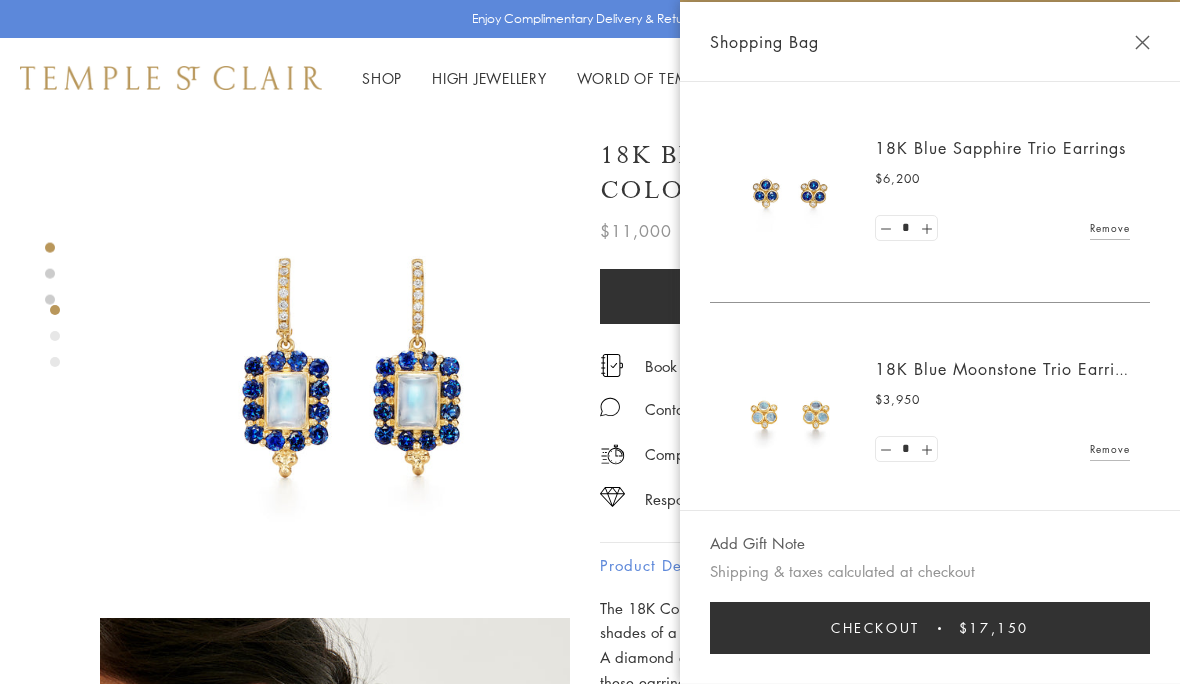 scroll, scrollTop: 12, scrollLeft: 0, axis: vertical 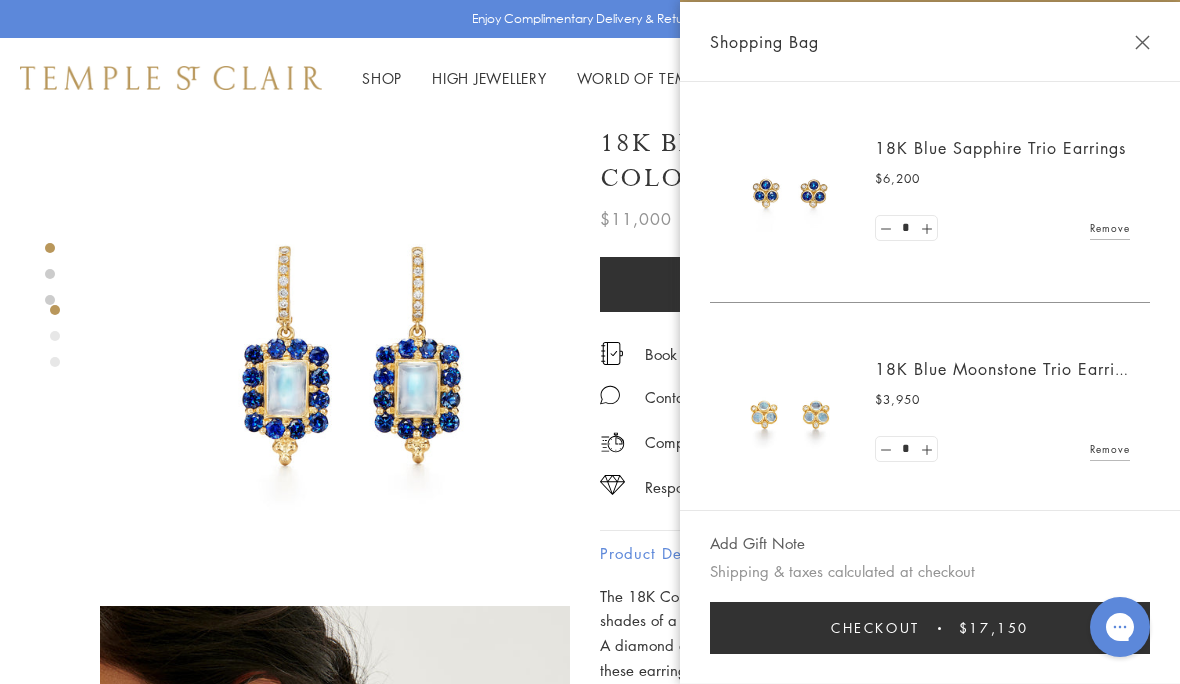 click at bounding box center [790, 192] 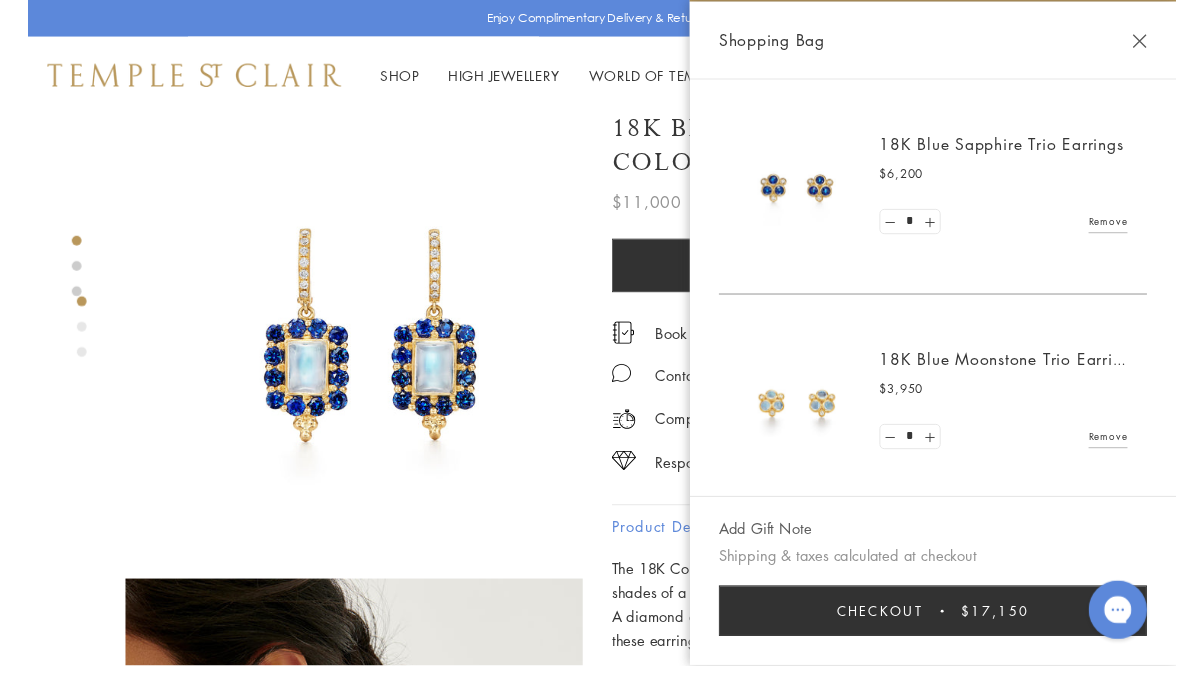 scroll, scrollTop: 69, scrollLeft: 4, axis: both 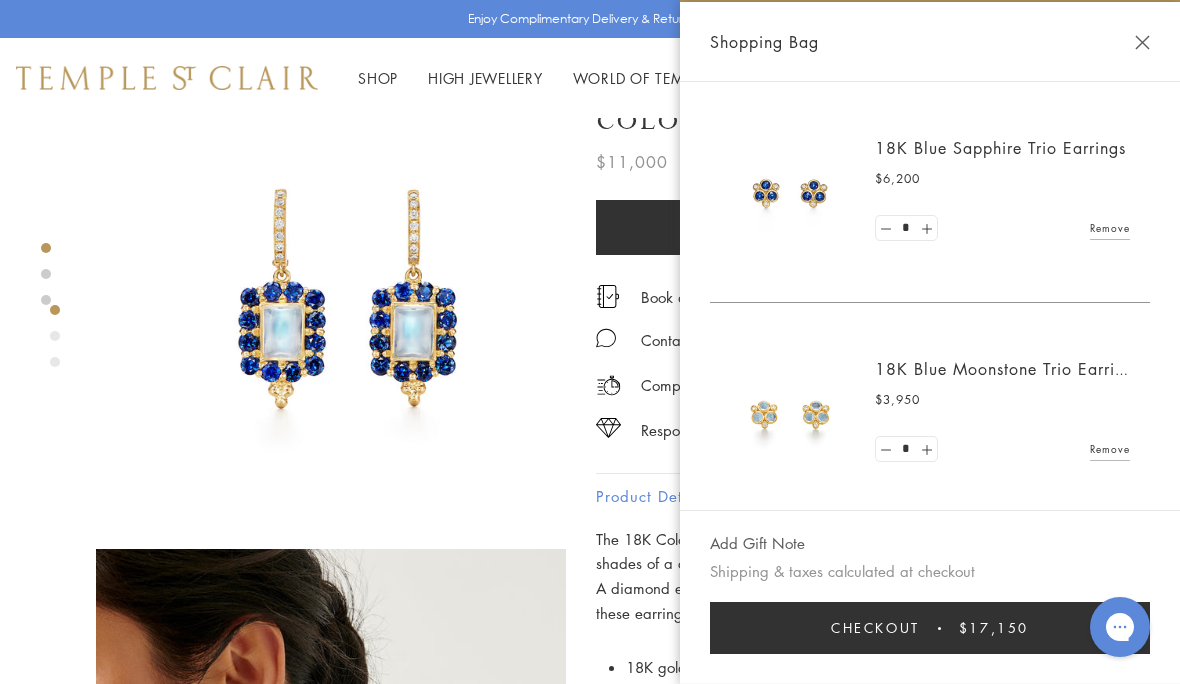 click at bounding box center [1142, 42] 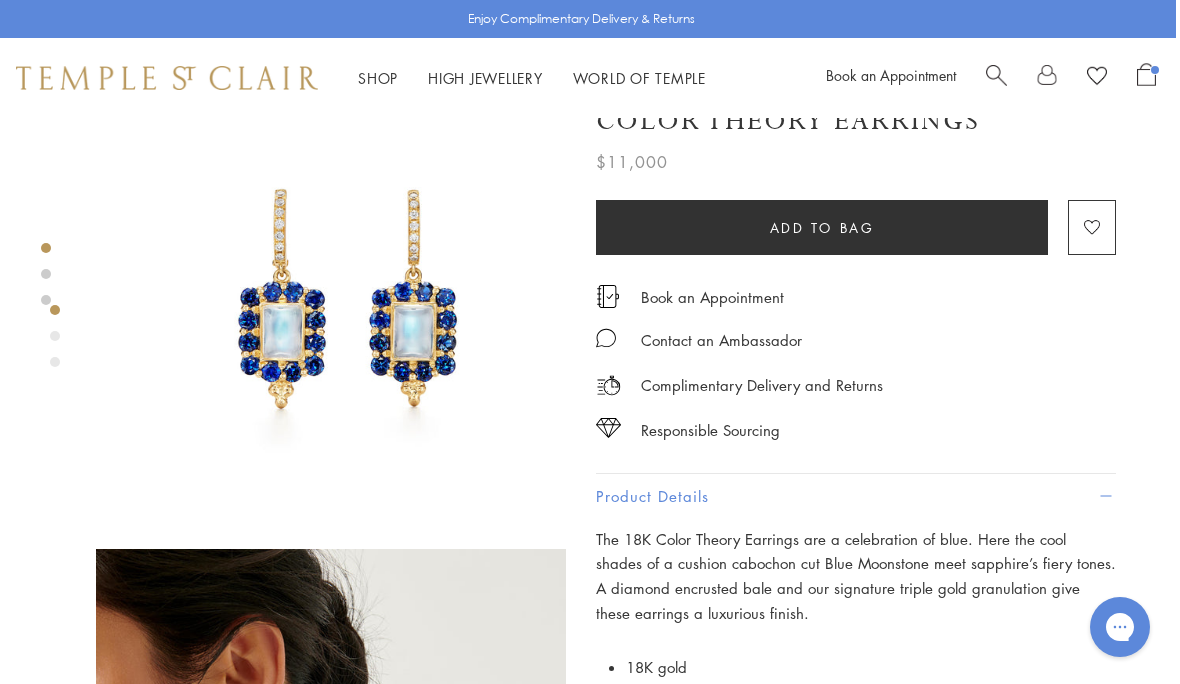 scroll, scrollTop: 0, scrollLeft: 4, axis: horizontal 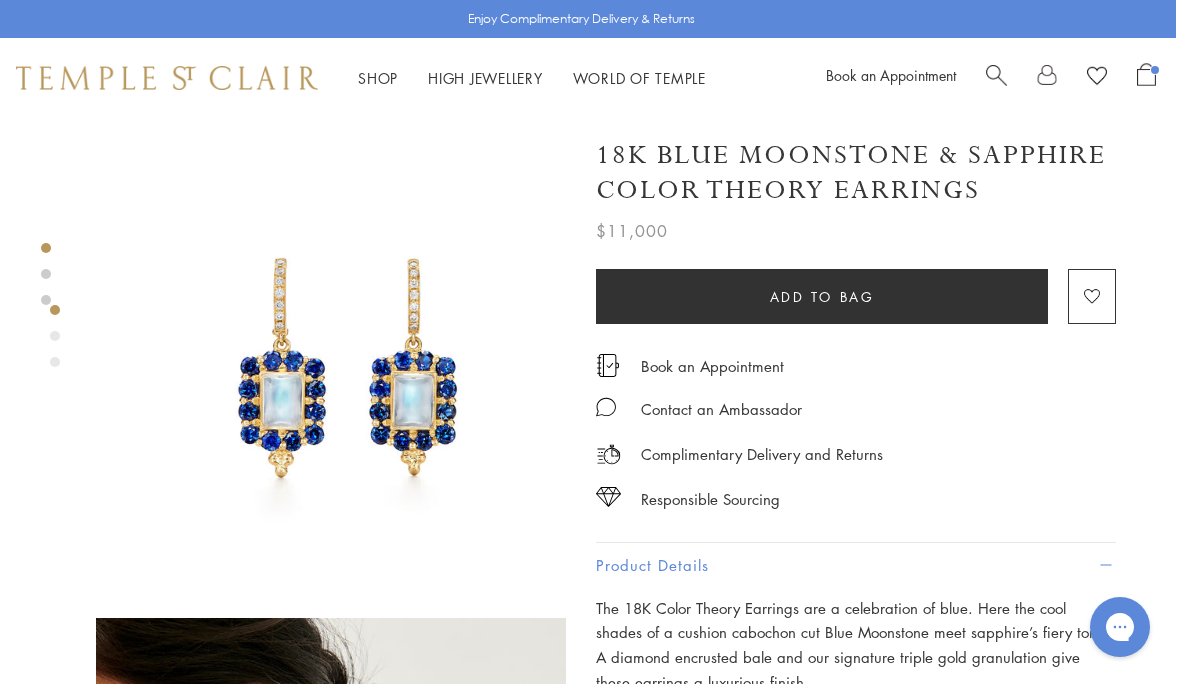 click on "Shop Shop" at bounding box center [378, 78] 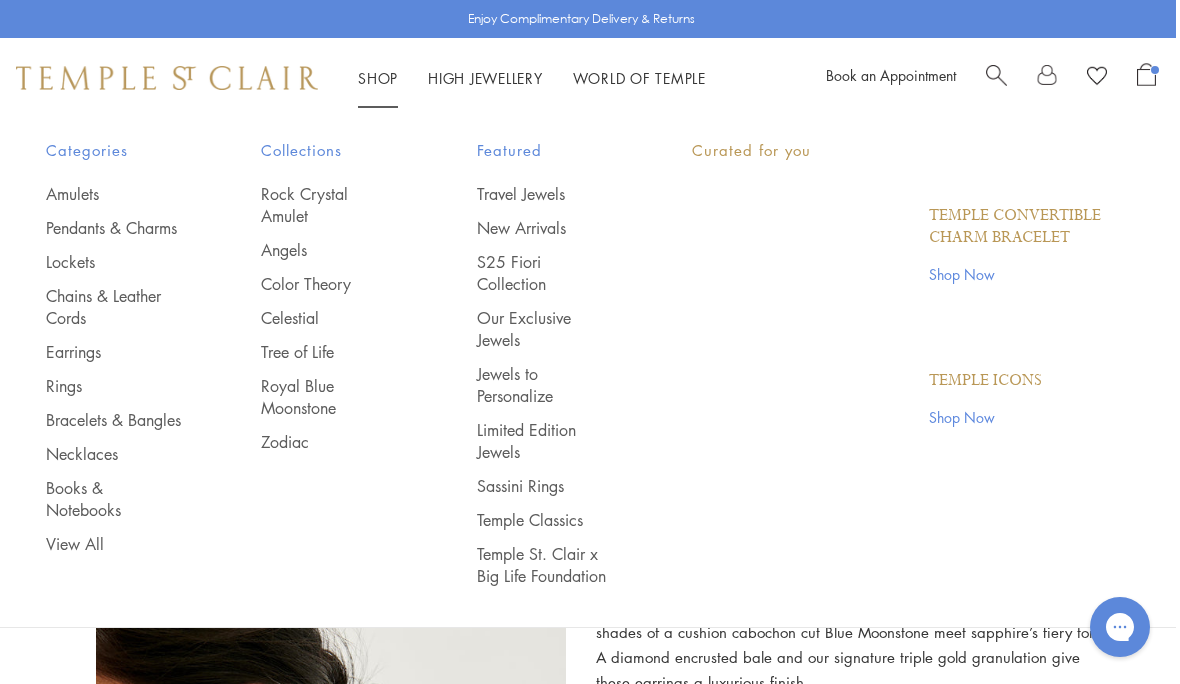 scroll, scrollTop: 0, scrollLeft: 0, axis: both 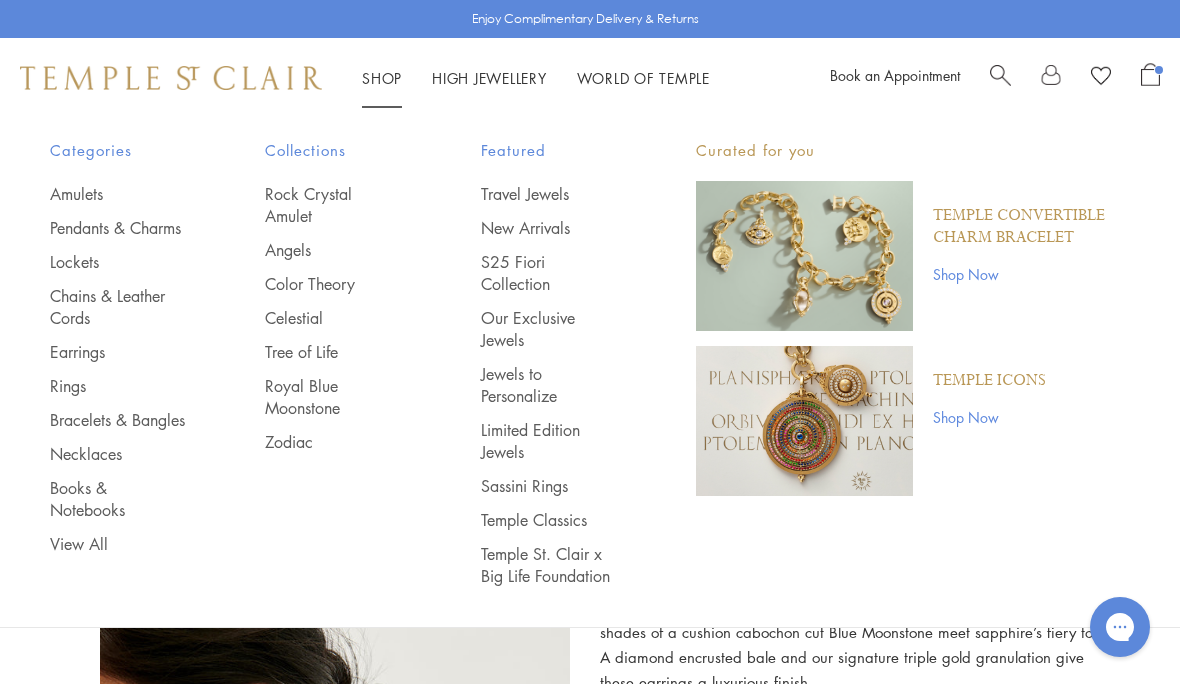 click on "Color Theory" at bounding box center [332, 284] 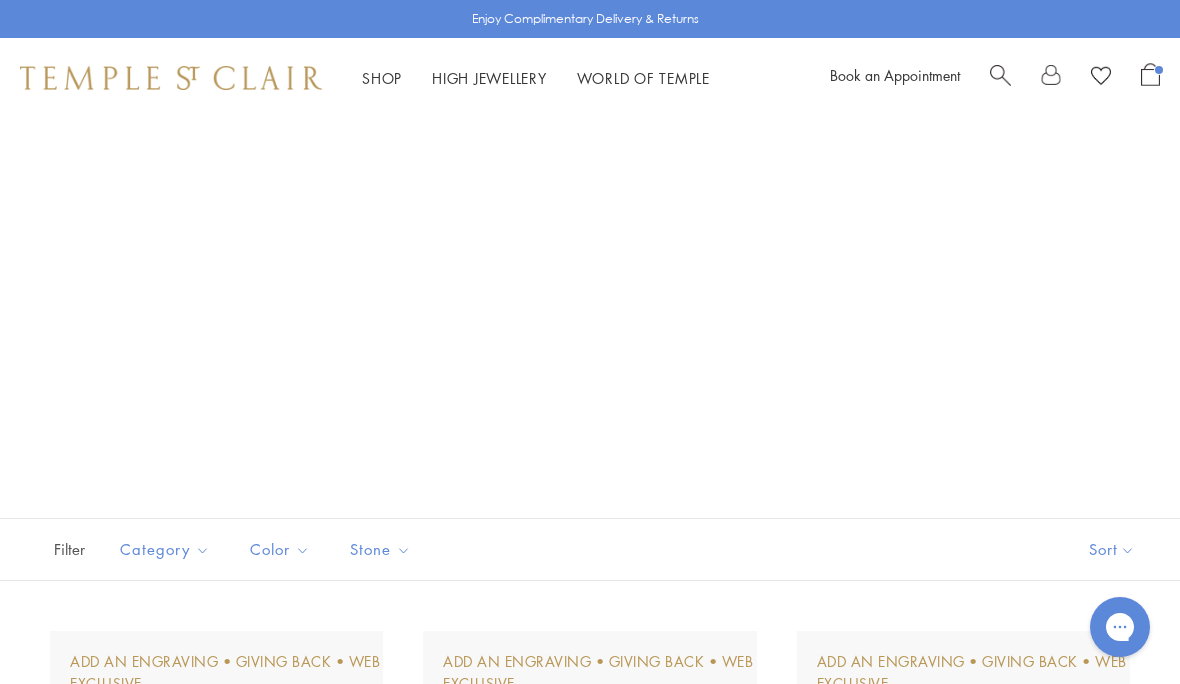 scroll, scrollTop: 0, scrollLeft: 0, axis: both 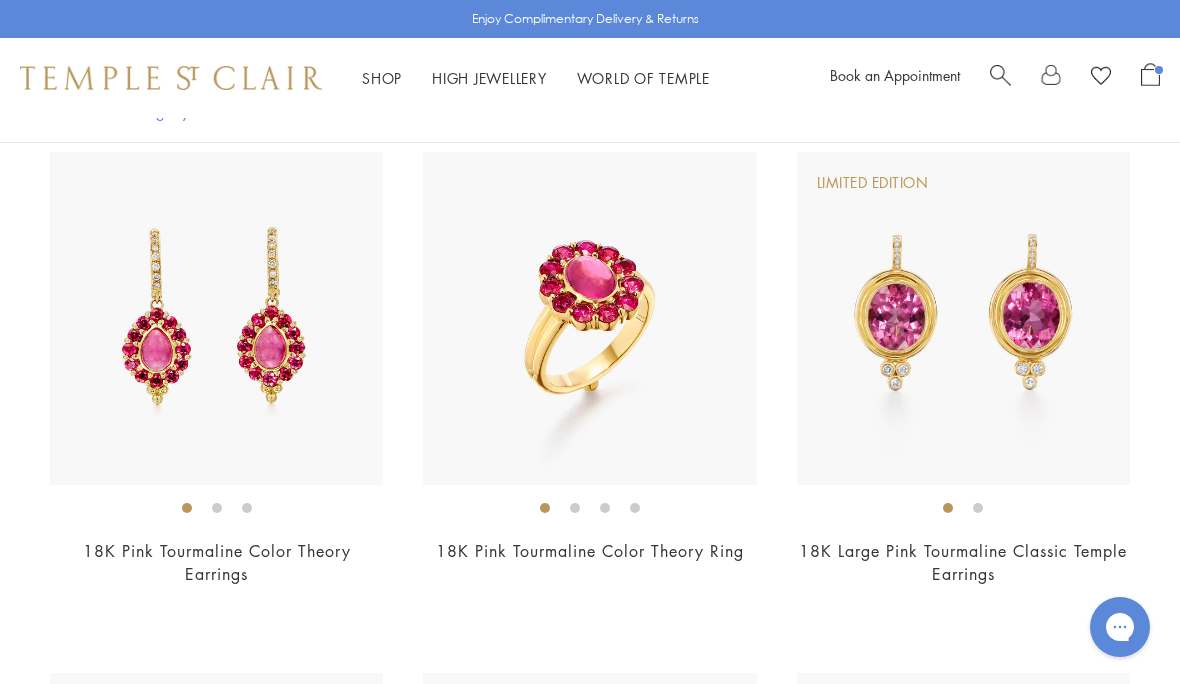 click on "18K Large Pink Tourmaline Classic Temple Earrings" at bounding box center (963, 562) 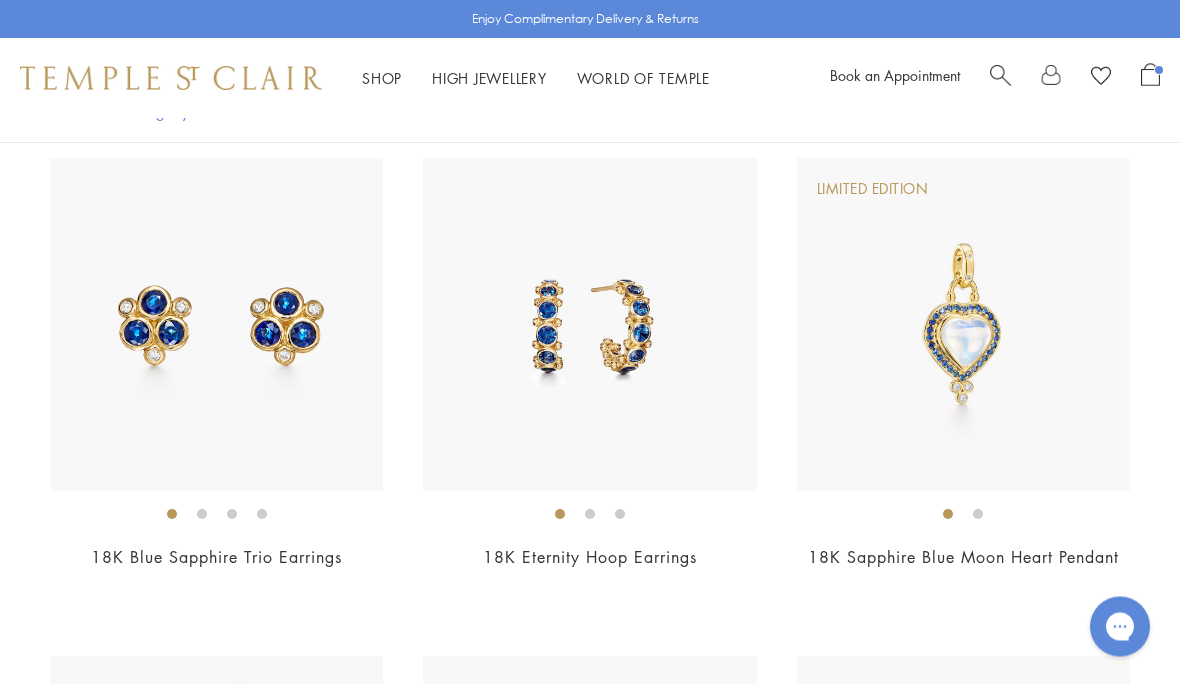 scroll, scrollTop: 6000, scrollLeft: 0, axis: vertical 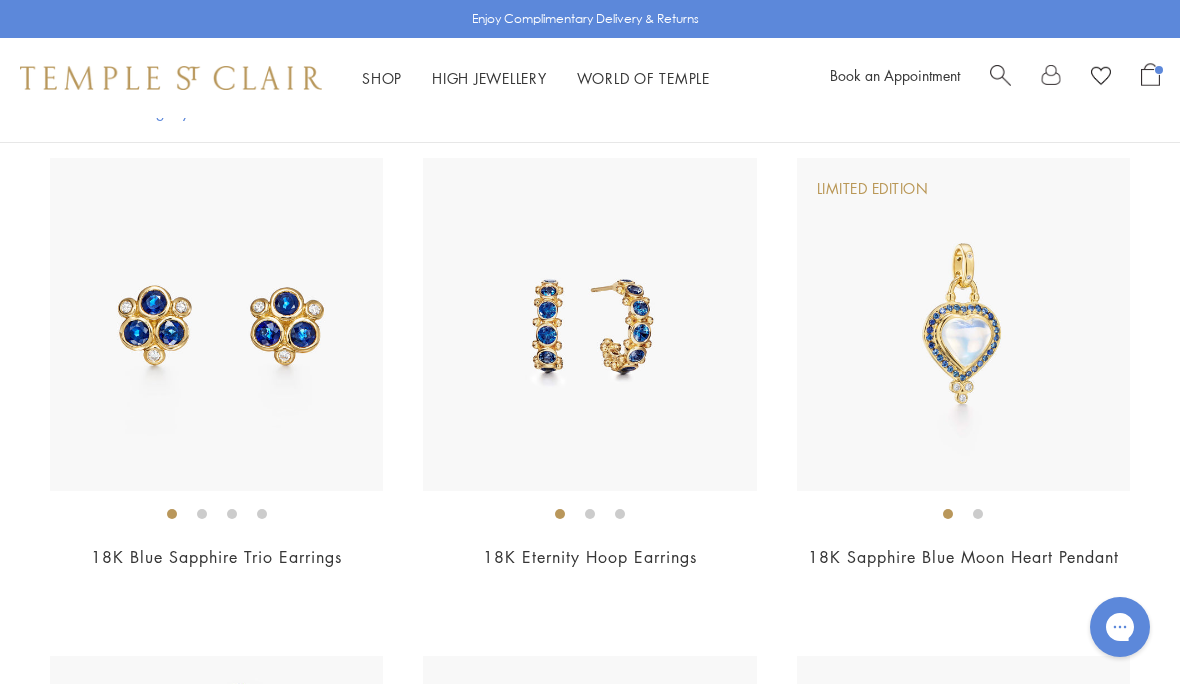 click on "New" at bounding box center [590, -862] 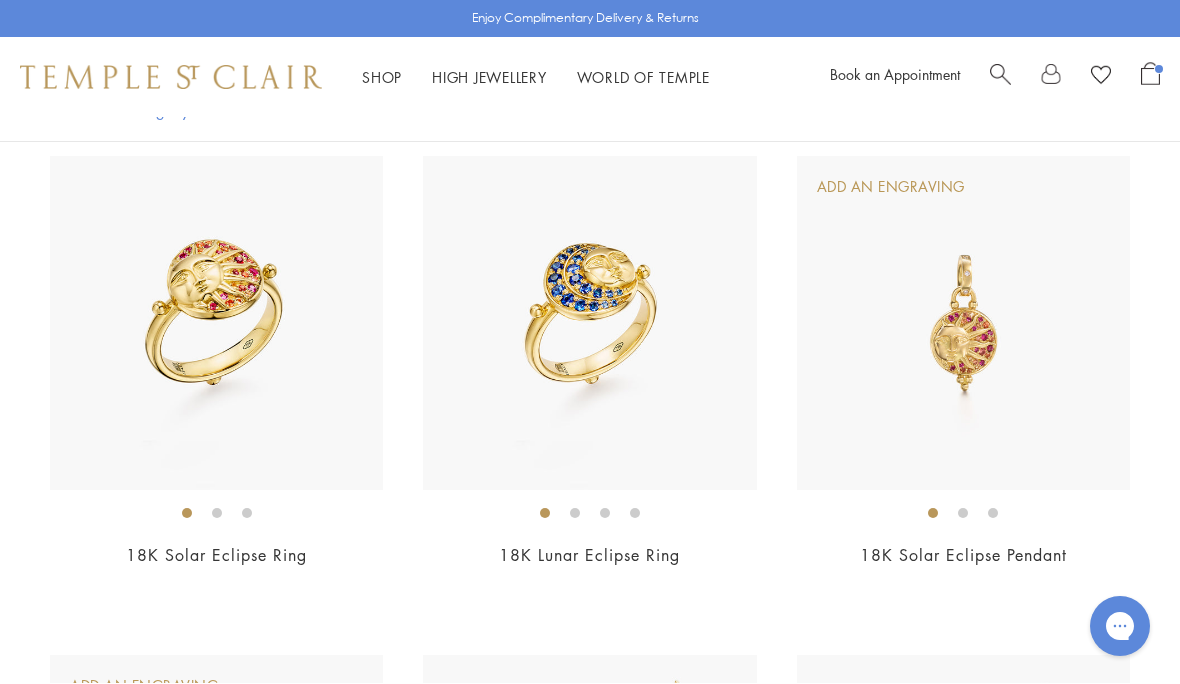 scroll, scrollTop: 6998, scrollLeft: 0, axis: vertical 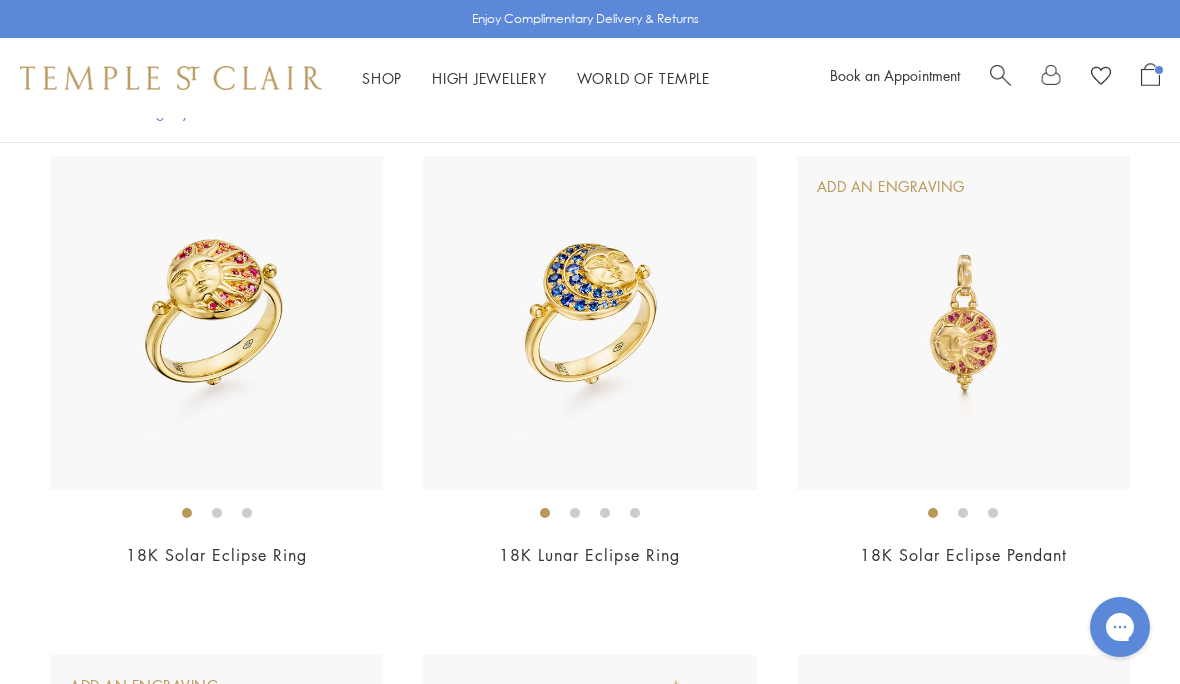 click on "New" at bounding box center (590, -1860) 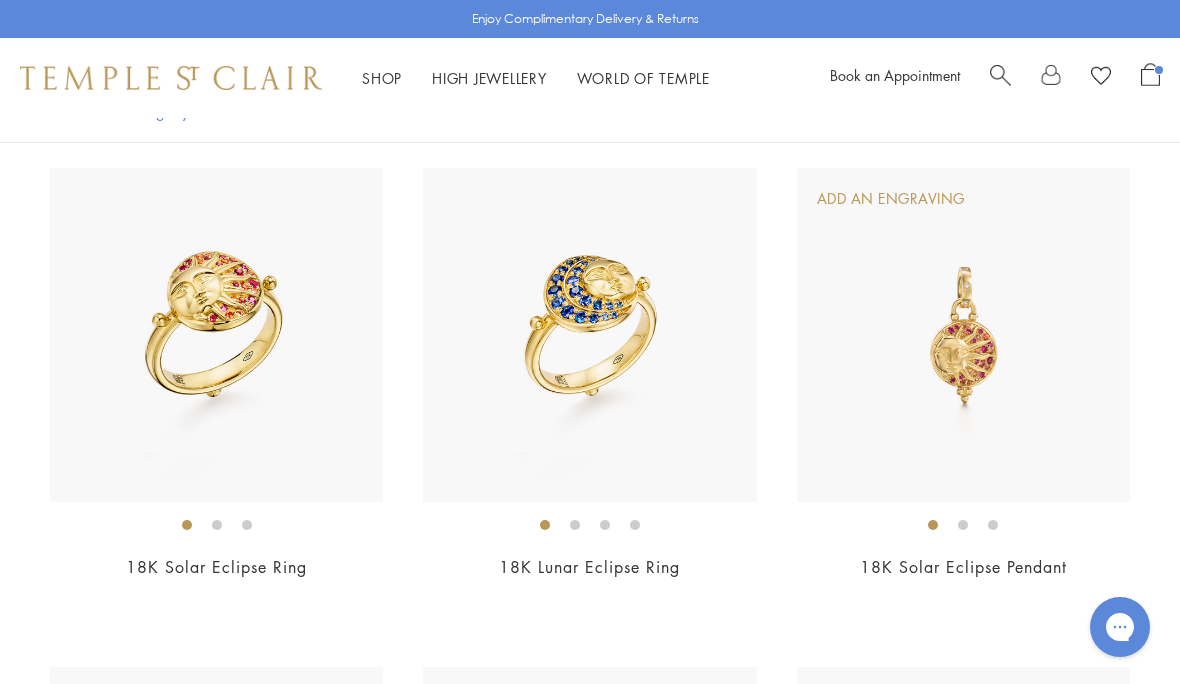 scroll, scrollTop: 6981, scrollLeft: 0, axis: vertical 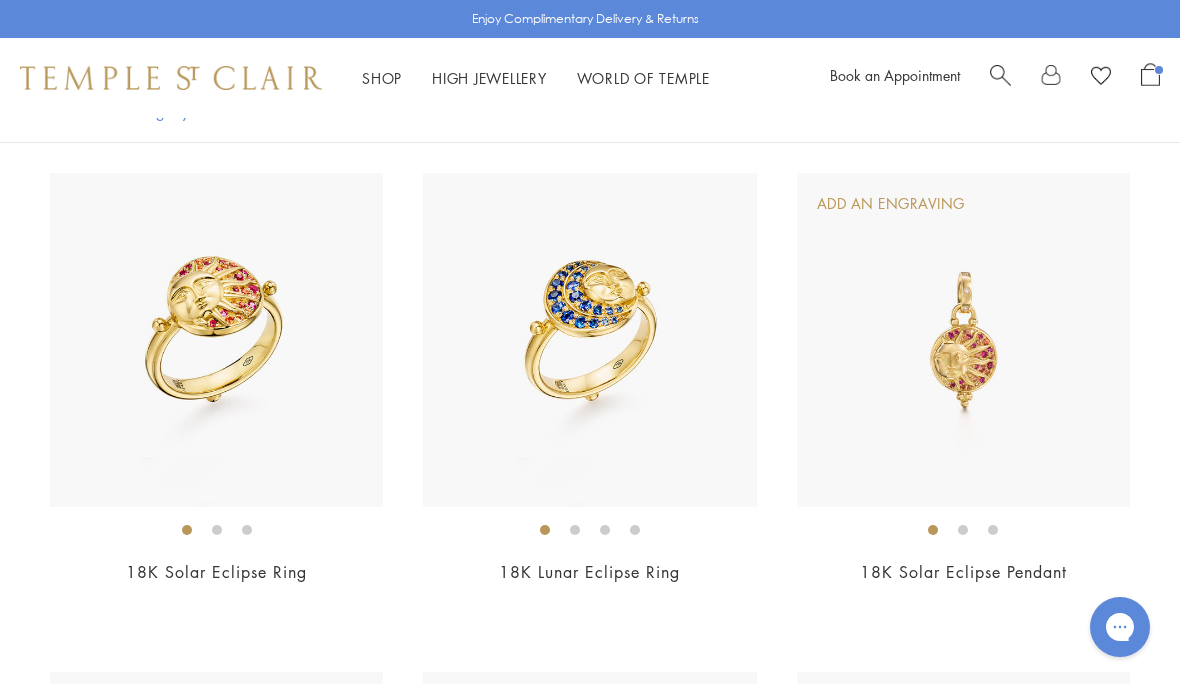 click at bounding box center [589, 339] 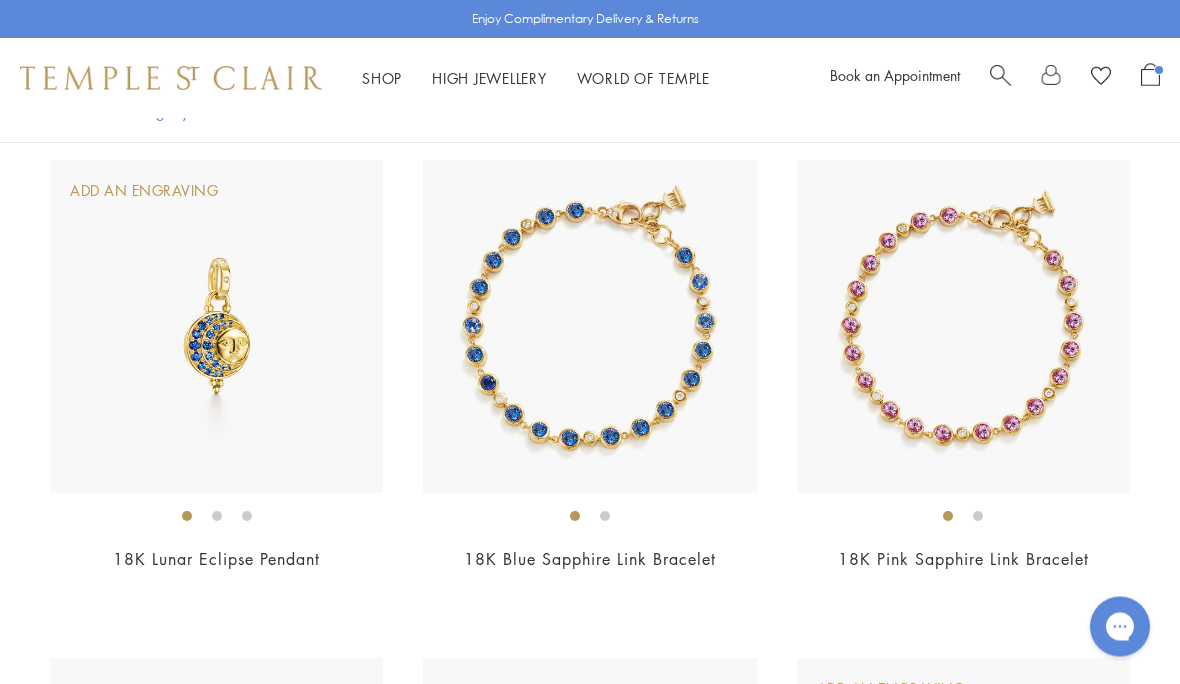 scroll, scrollTop: 7495, scrollLeft: 0, axis: vertical 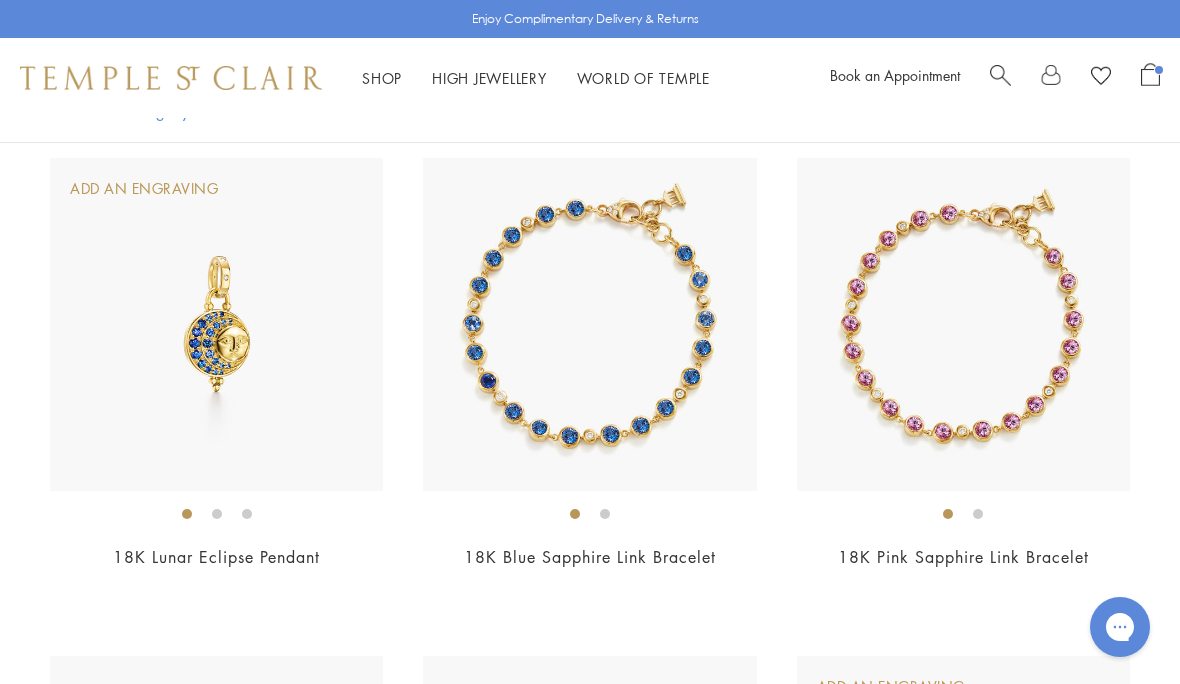 click on "$17,500" at bounding box center (589, 584) 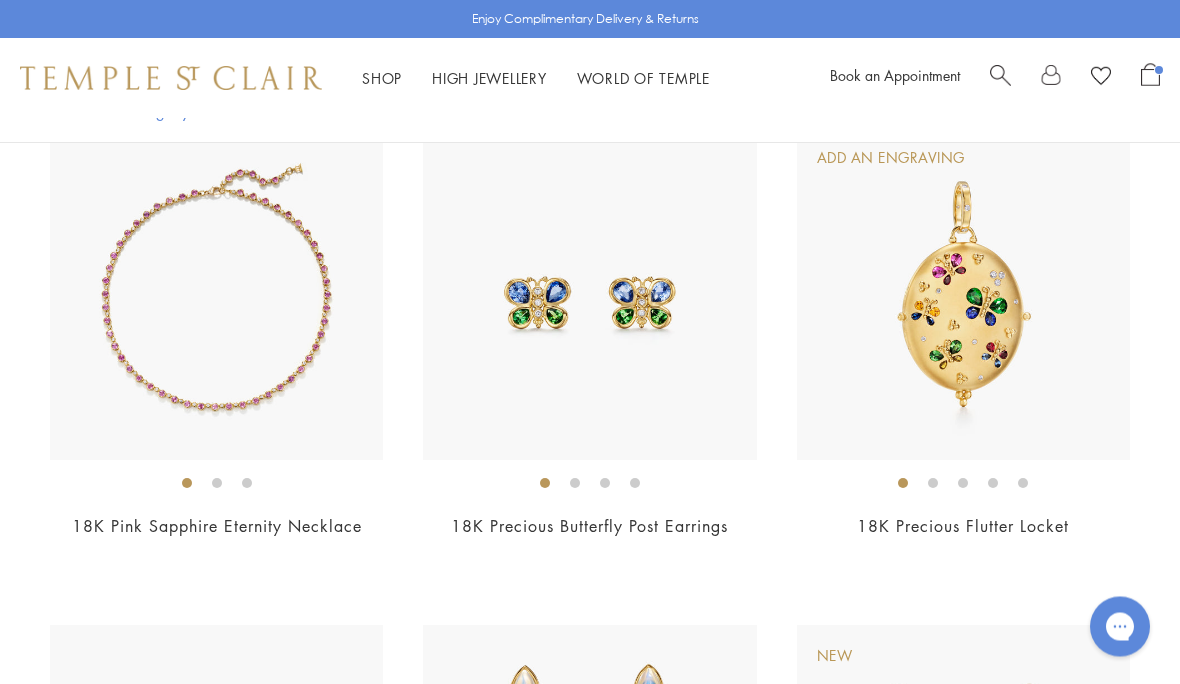 scroll, scrollTop: 8024, scrollLeft: 0, axis: vertical 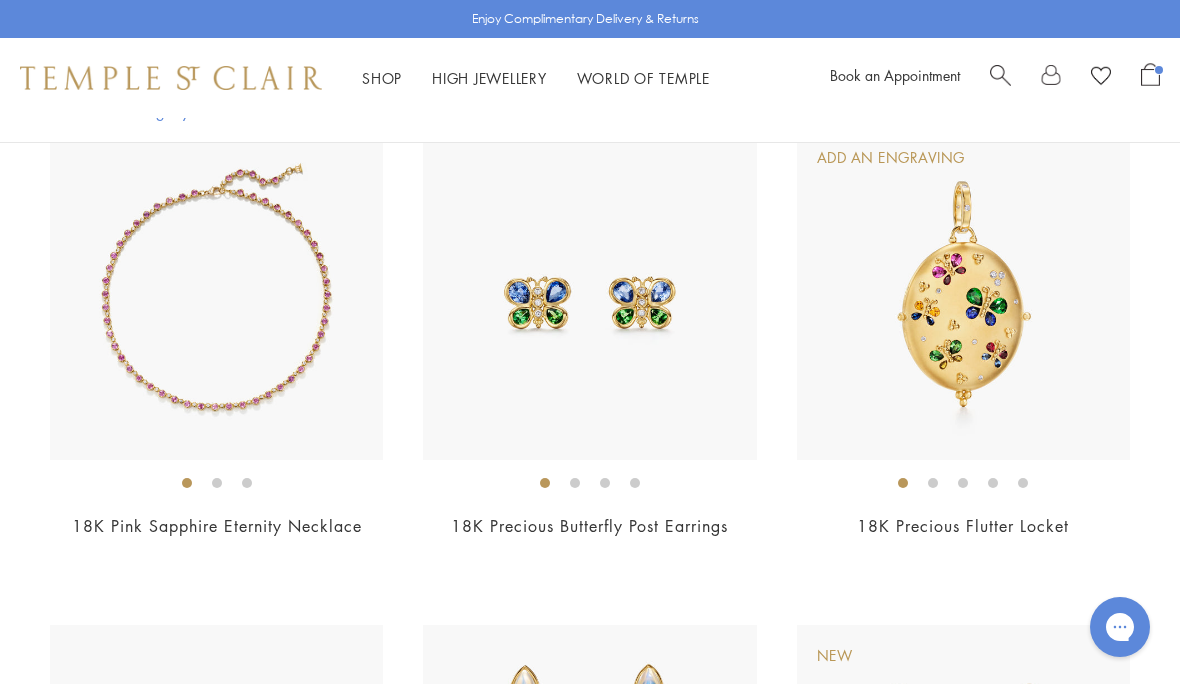 click on "New" at bounding box center (590, -2886) 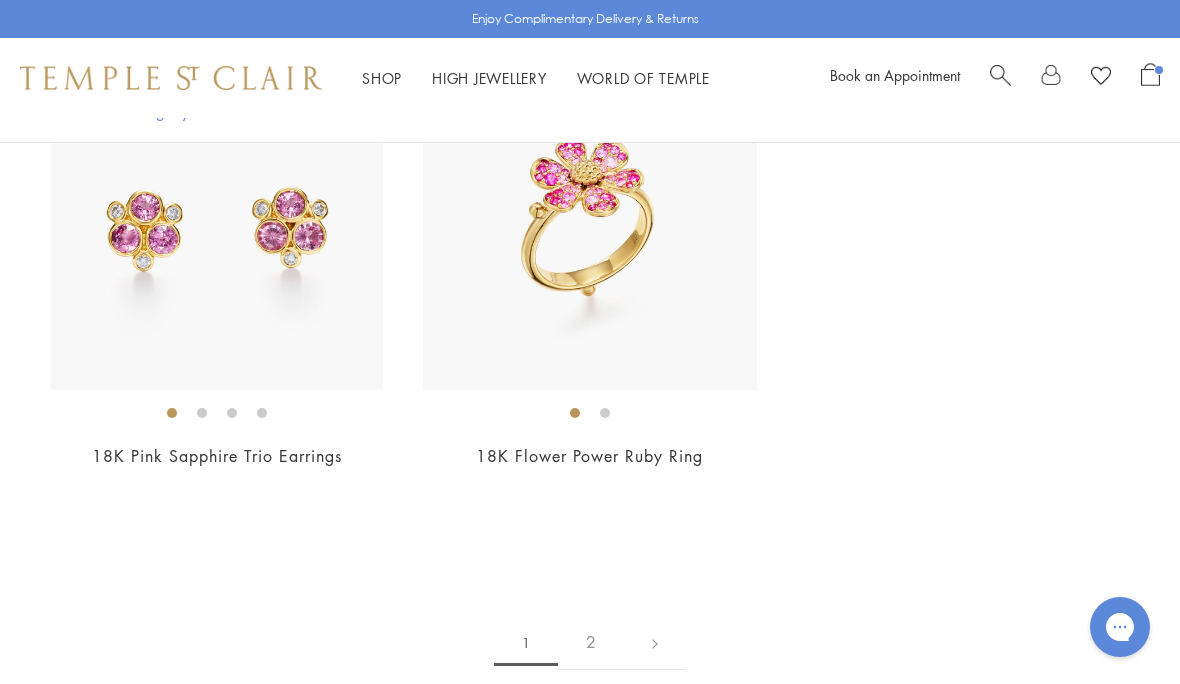 scroll, scrollTop: 9103, scrollLeft: 0, axis: vertical 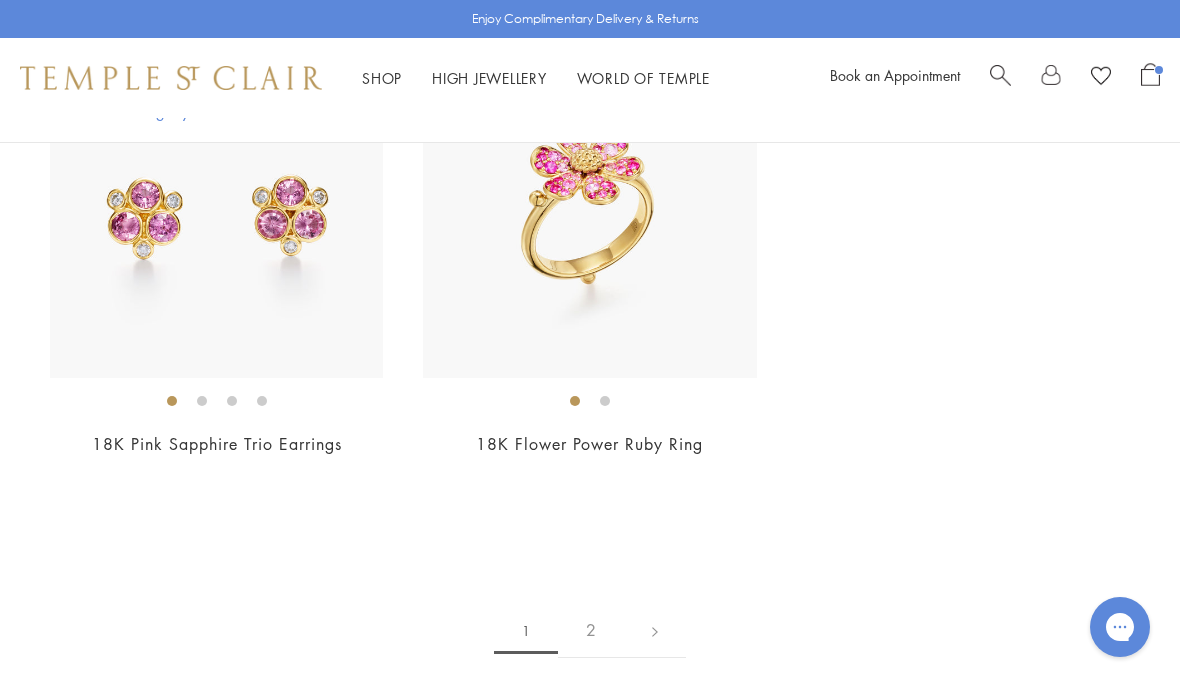 click on "2" at bounding box center (591, 630) 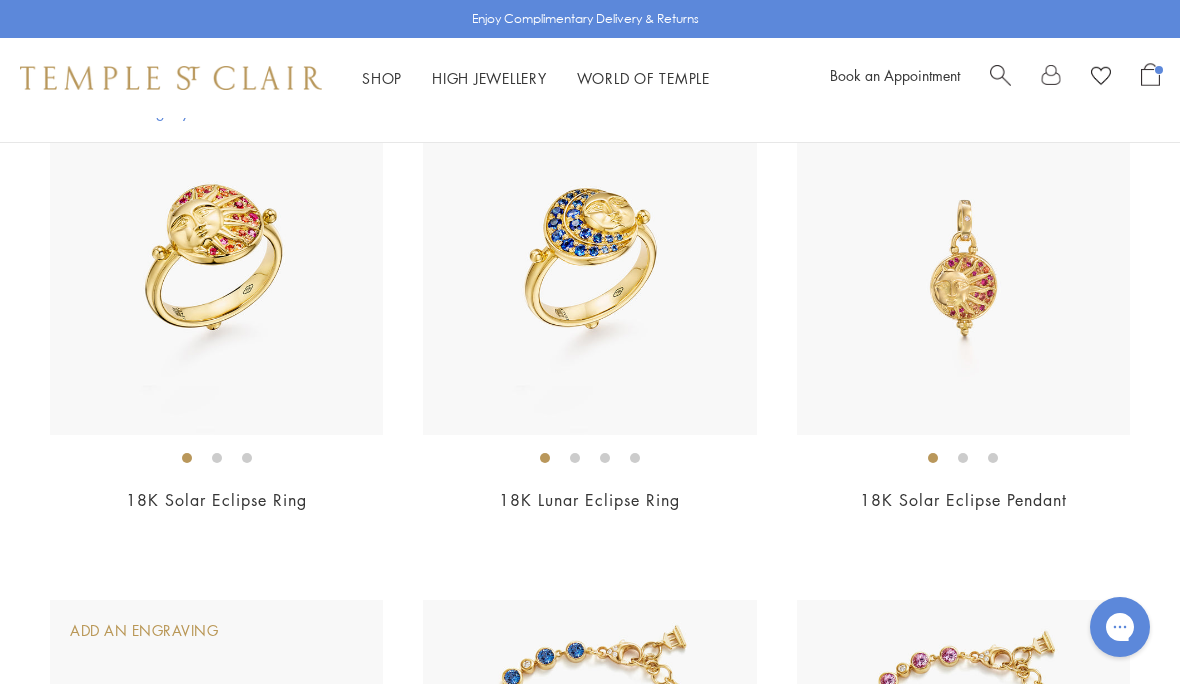 scroll, scrollTop: 7051, scrollLeft: 0, axis: vertical 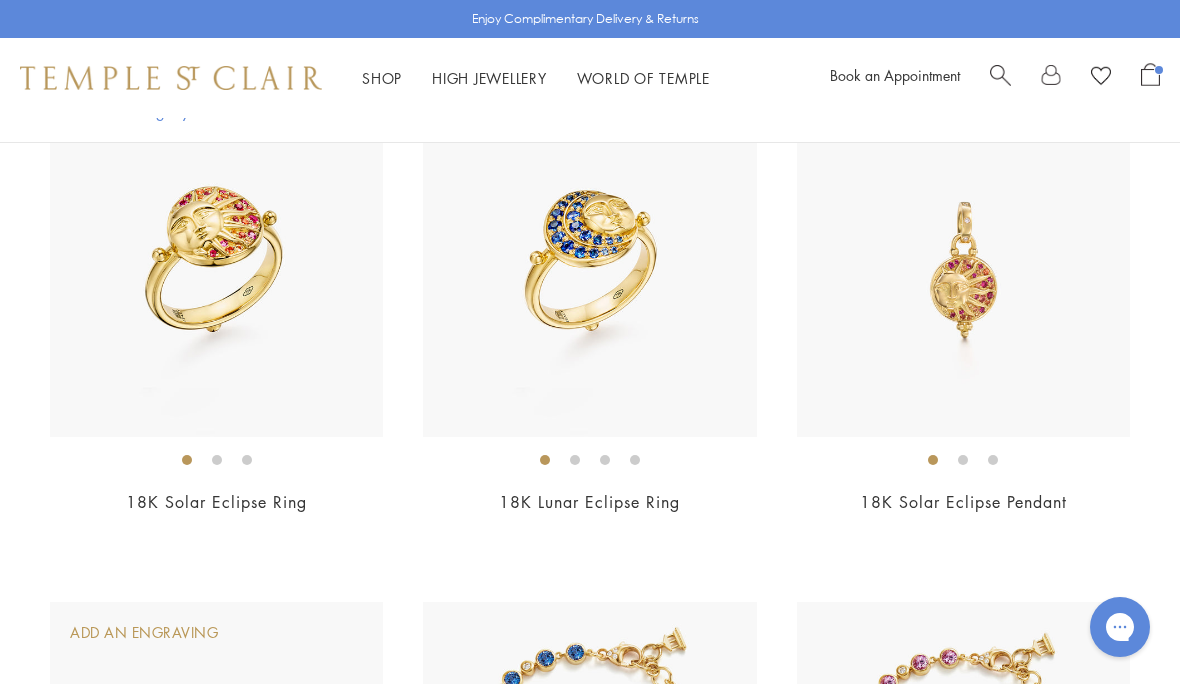click on "18K Lunar Eclipse Ring" at bounding box center (589, 502) 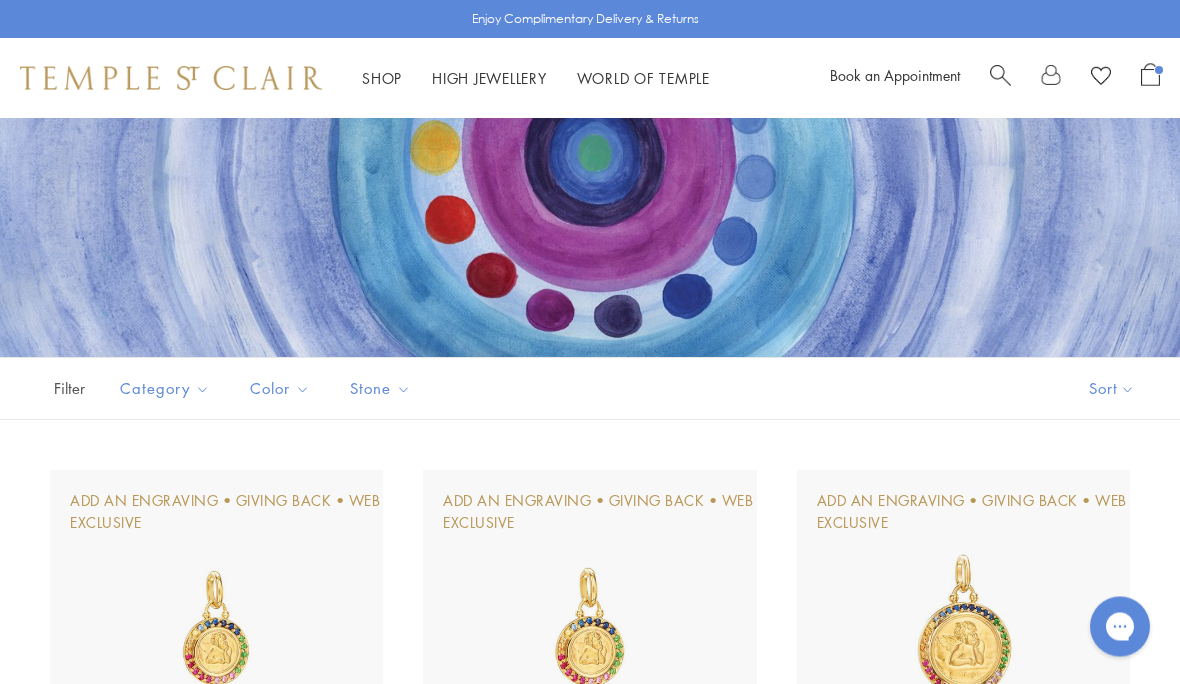 scroll, scrollTop: 161, scrollLeft: 0, axis: vertical 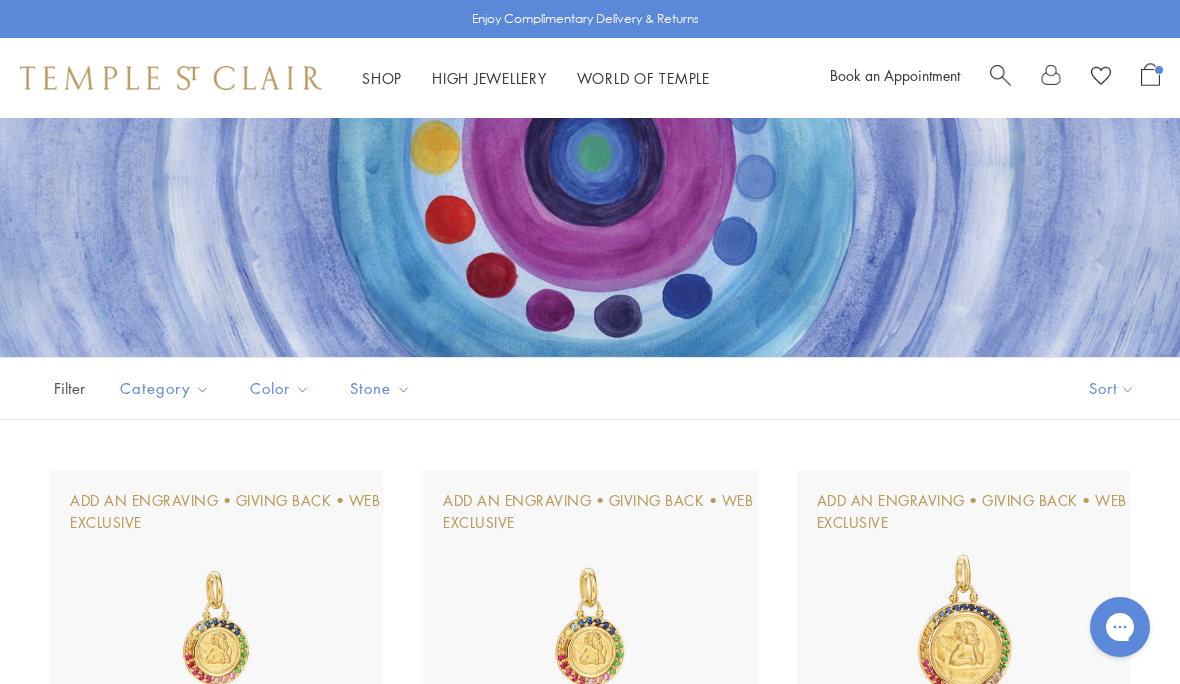 click at bounding box center [1150, 74] 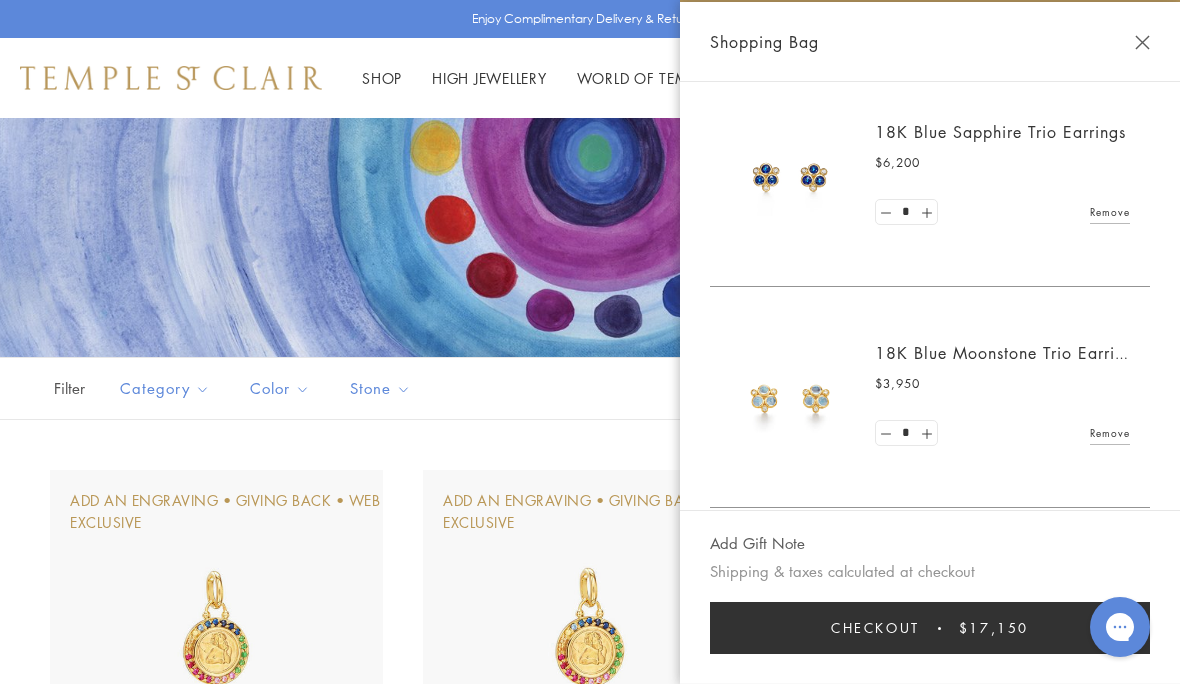 scroll, scrollTop: 15, scrollLeft: 0, axis: vertical 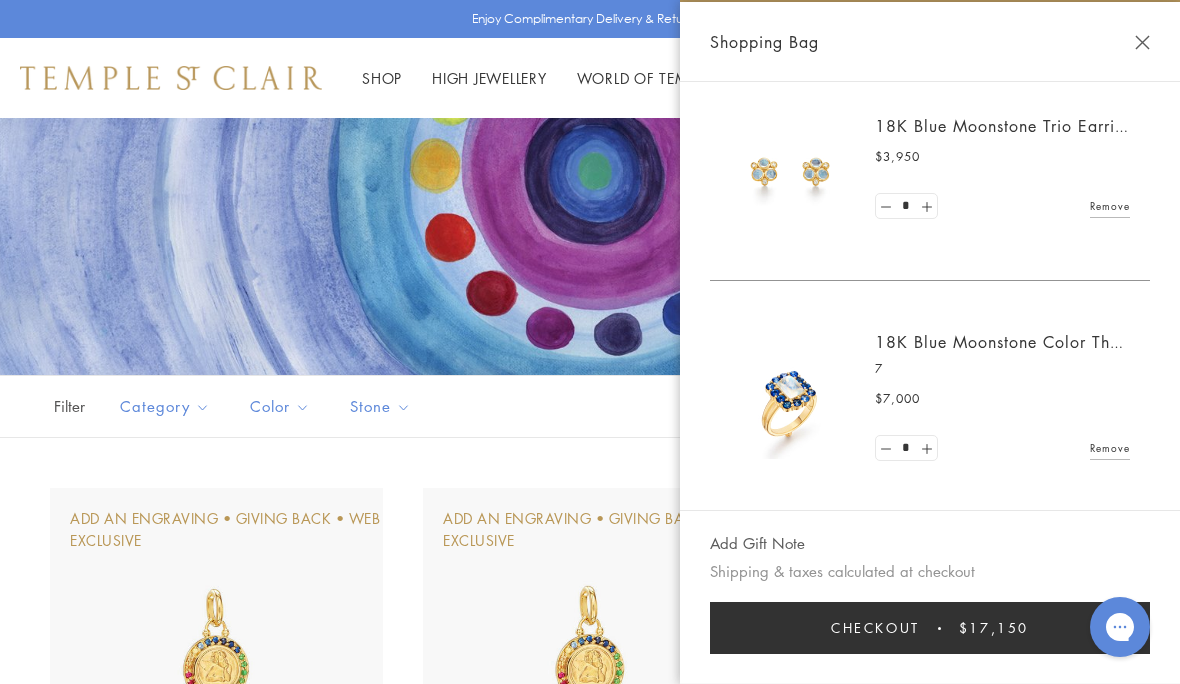 click on "18K Blue Moonstone Color Theory Ring" at bounding box center (1030, 342) 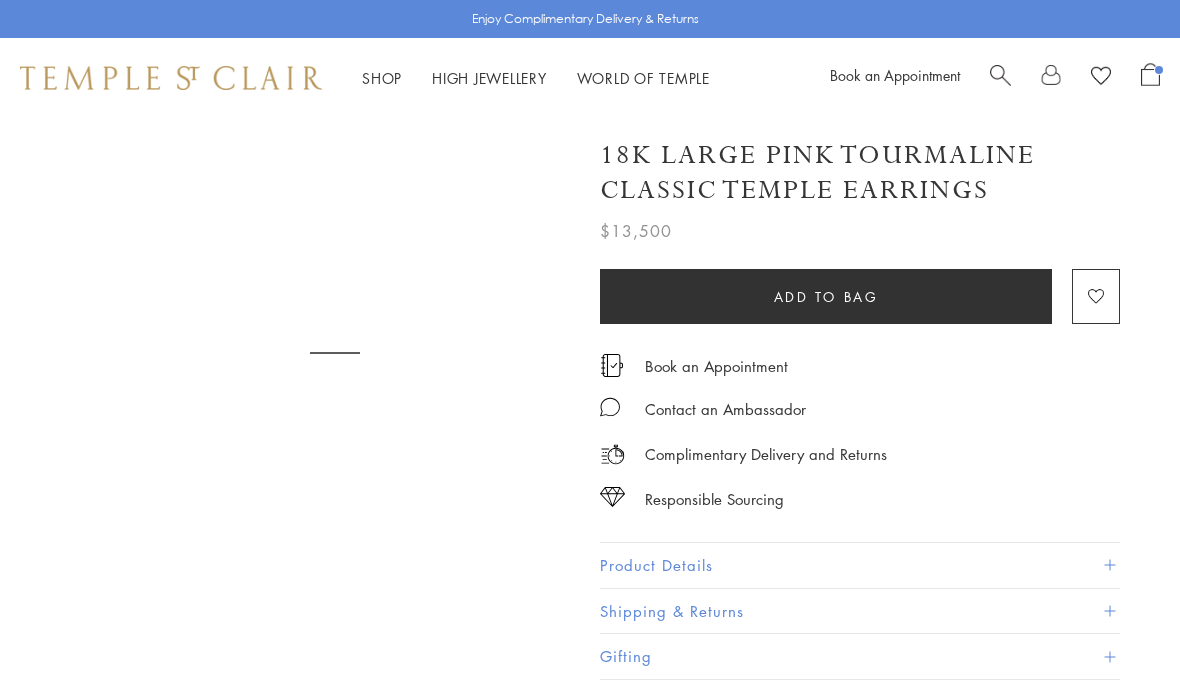 scroll, scrollTop: 0, scrollLeft: 0, axis: both 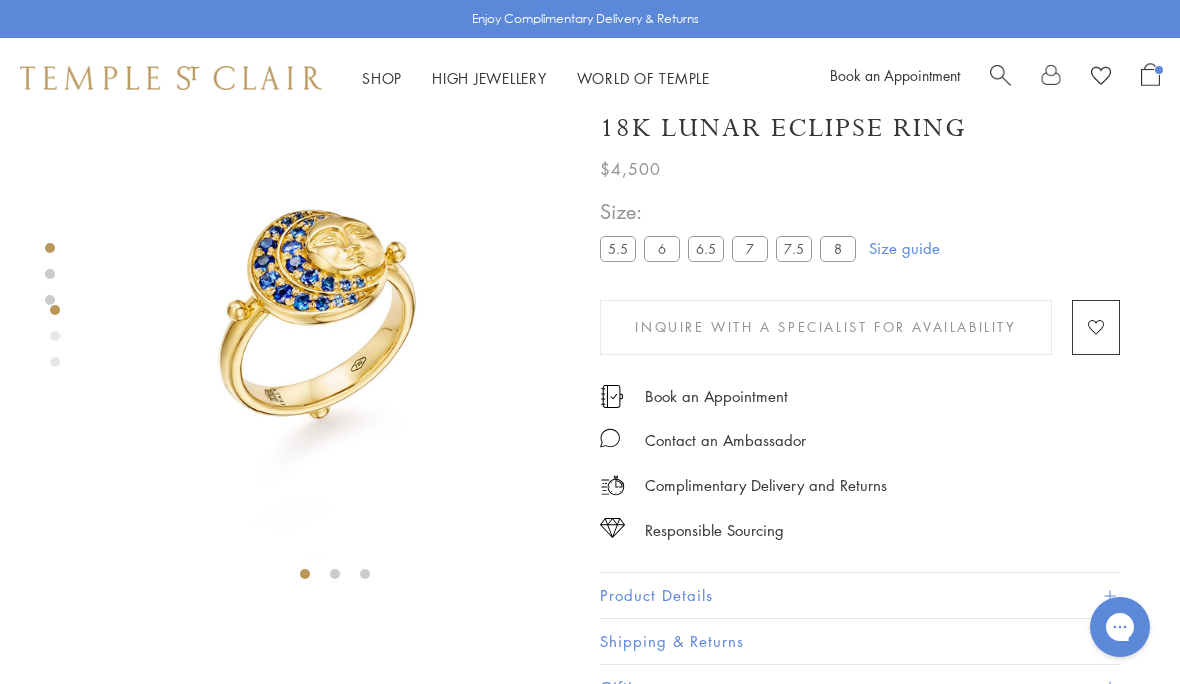 click at bounding box center [335, 326] 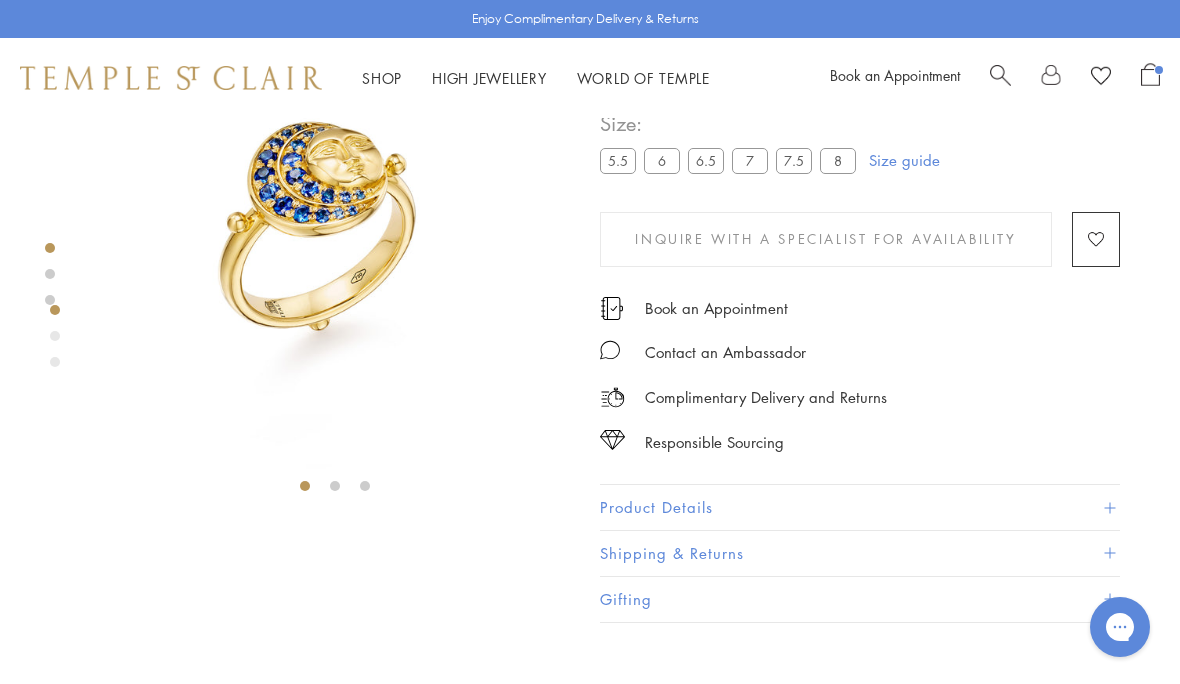 scroll, scrollTop: 83, scrollLeft: 0, axis: vertical 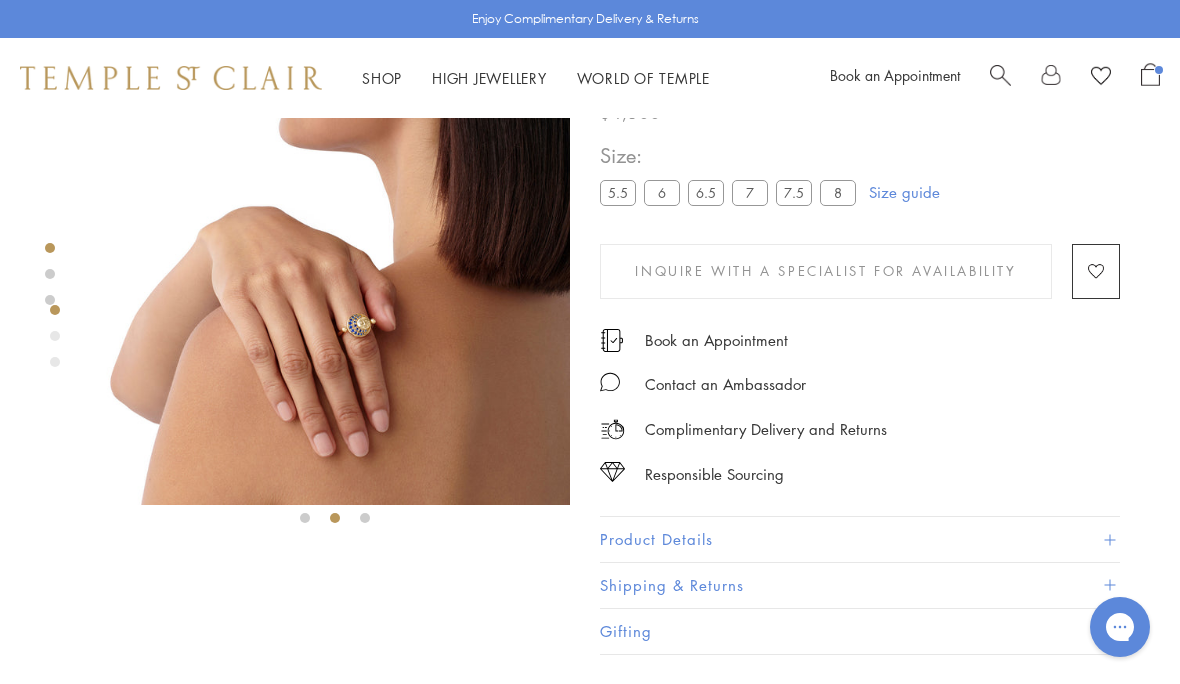 click at bounding box center [341, 270] 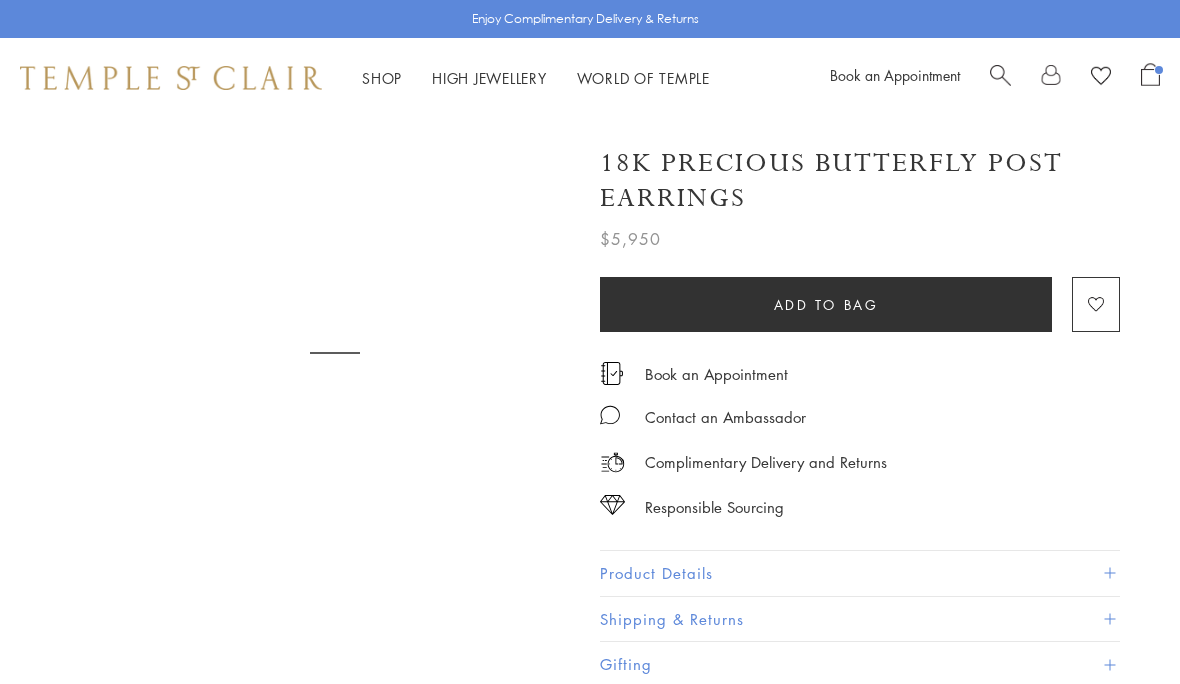 scroll, scrollTop: 0, scrollLeft: 0, axis: both 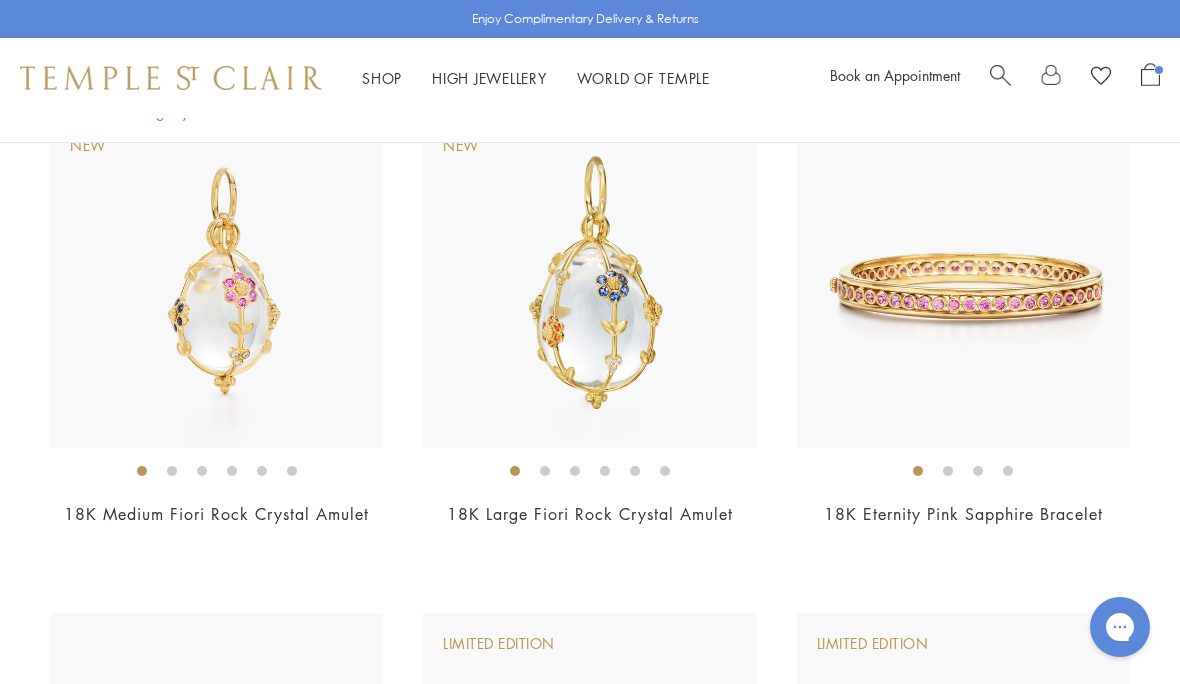click on "New
New" at bounding box center [590, -134] 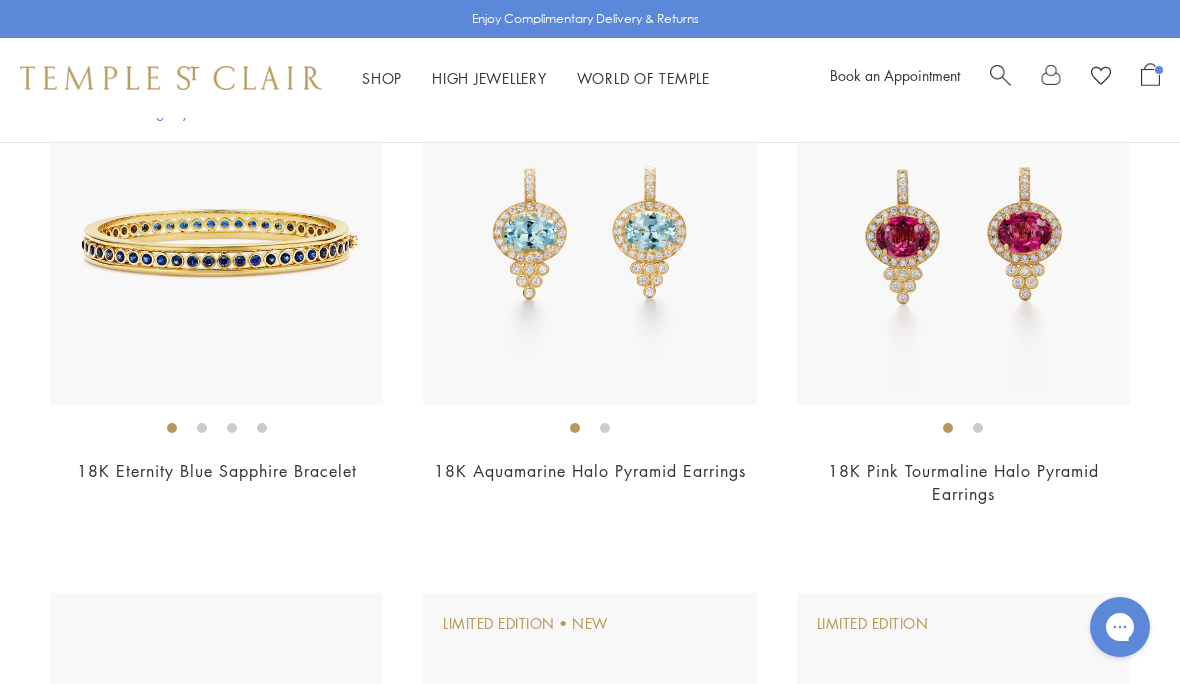 scroll, scrollTop: 5112, scrollLeft: 0, axis: vertical 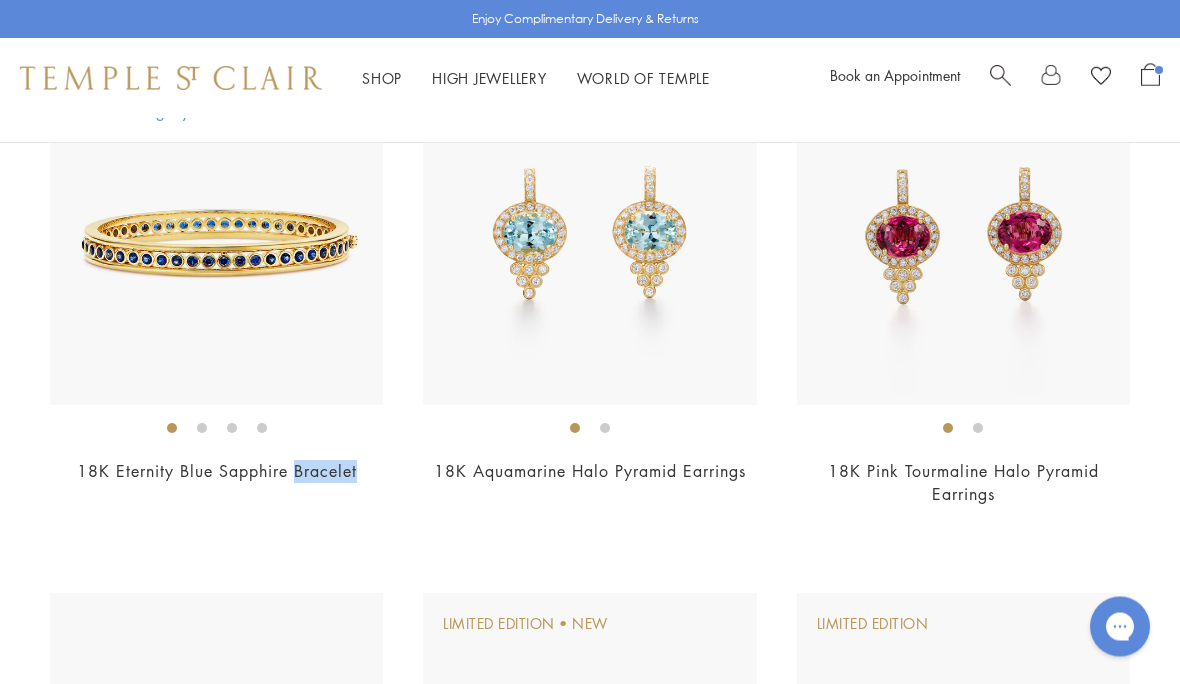 click on "New
New" at bounding box center [590, -675] 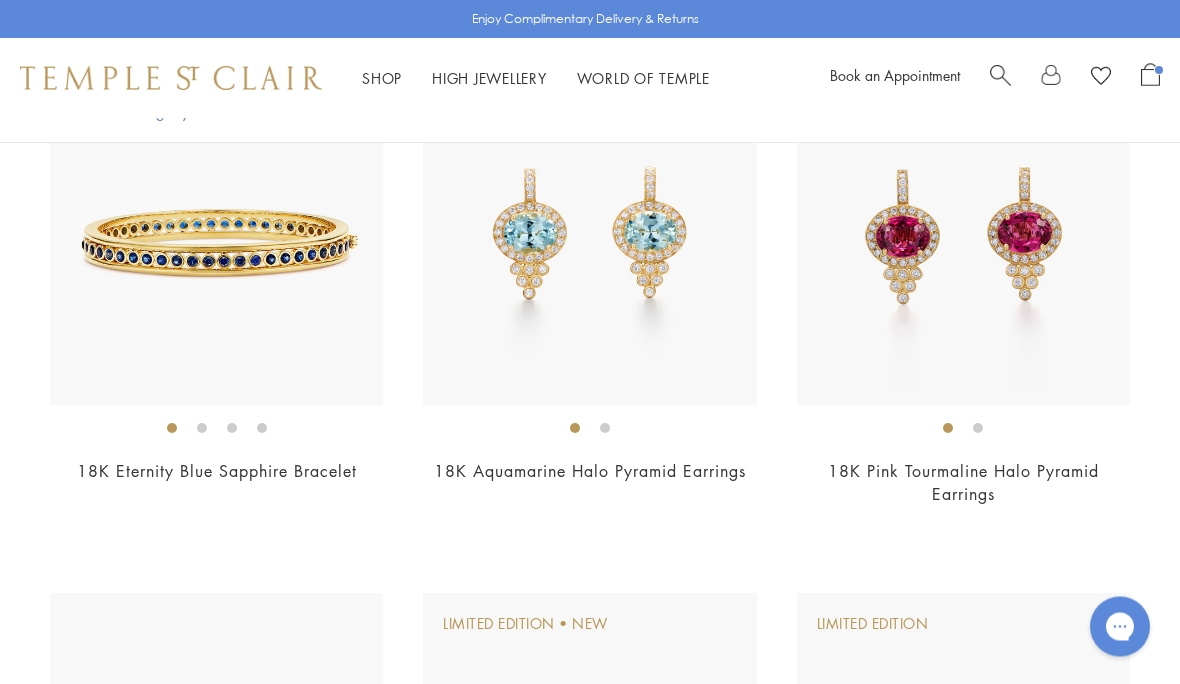 click on "$22,000" at bounding box center [216, 499] 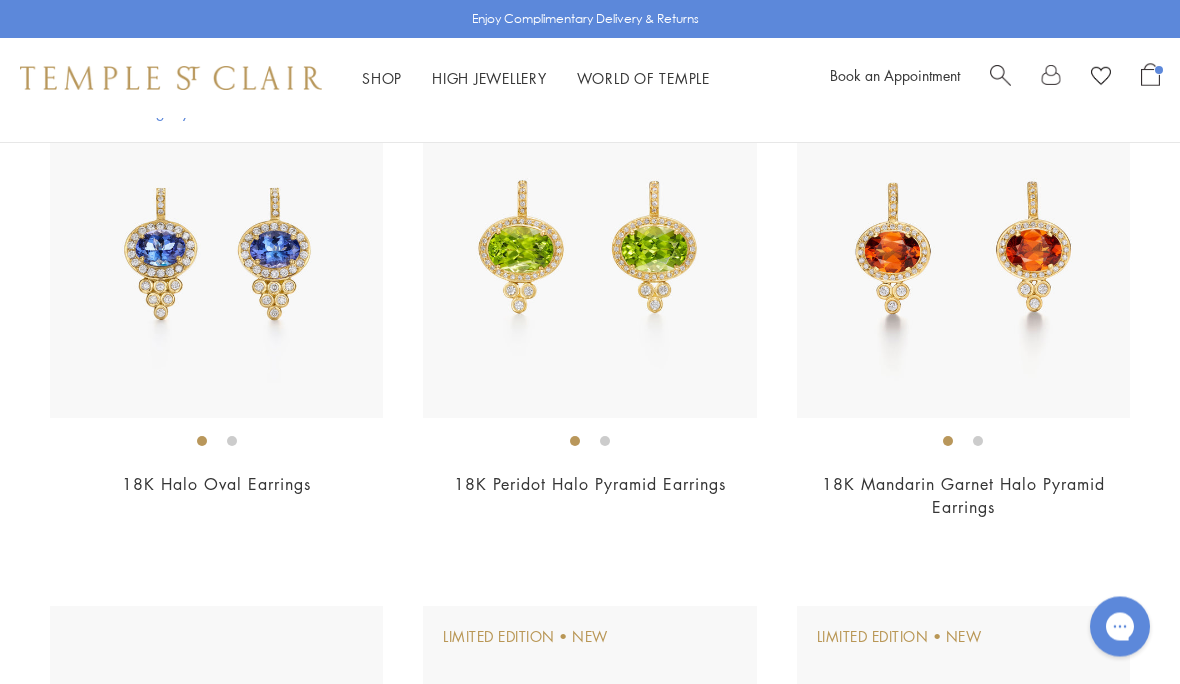 scroll, scrollTop: 5622, scrollLeft: 0, axis: vertical 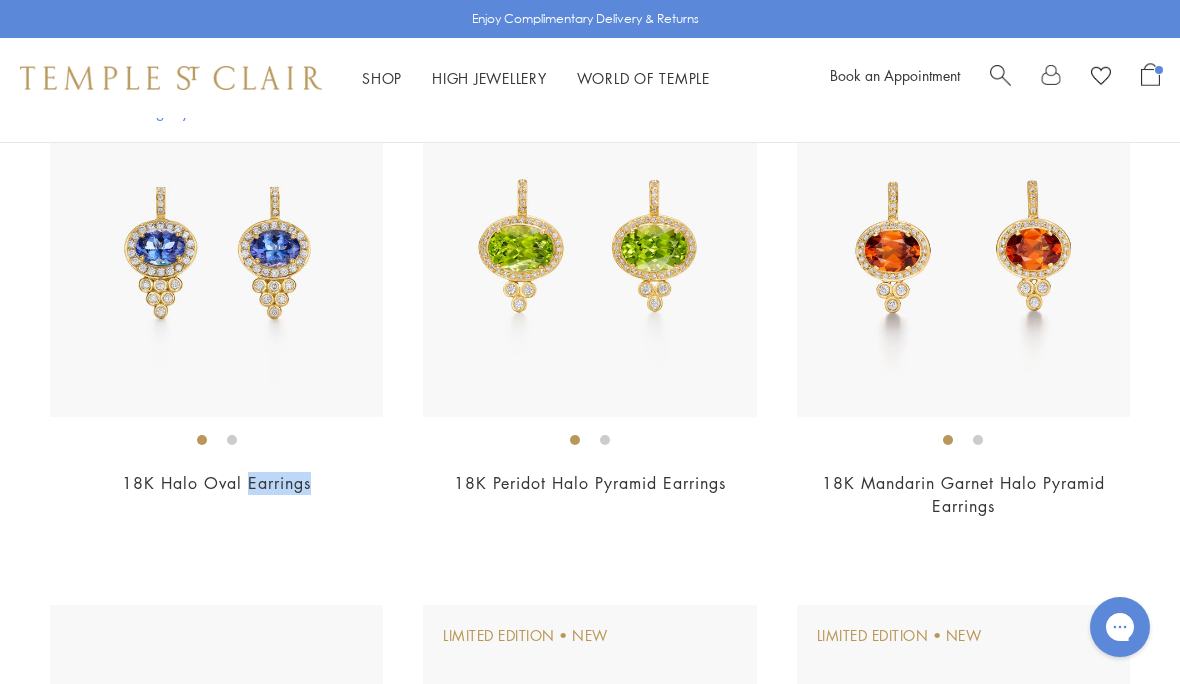 click on "New
New" at bounding box center [590, -1185] 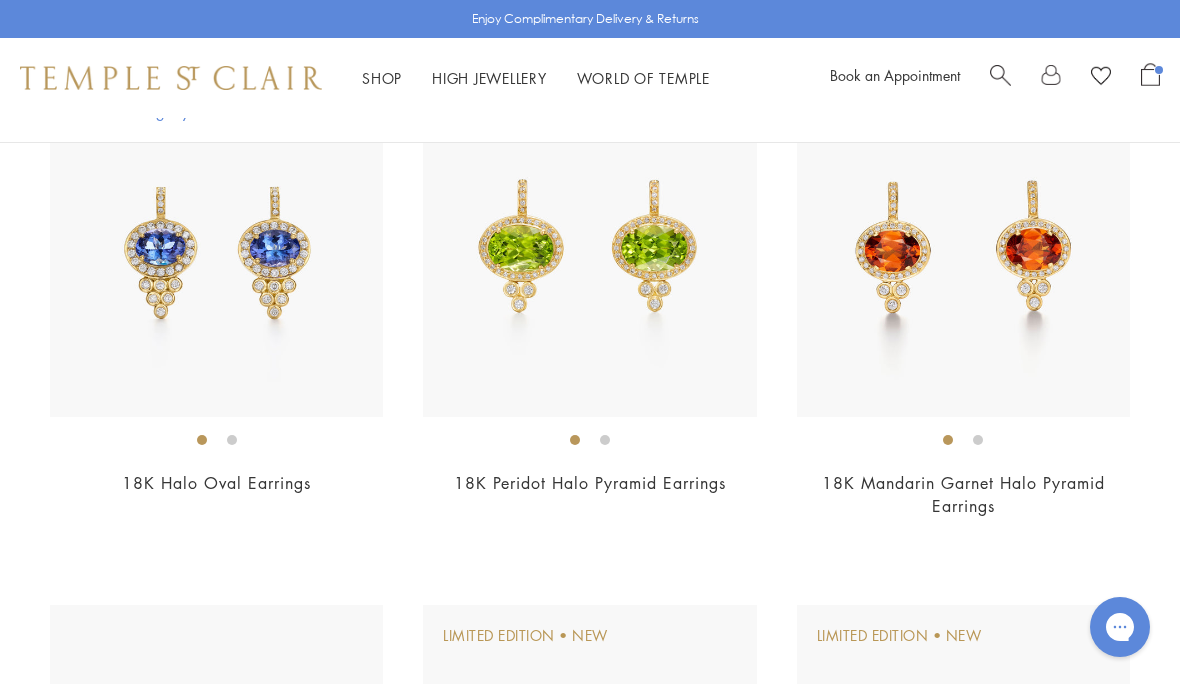 click on "New
New" at bounding box center [590, -1185] 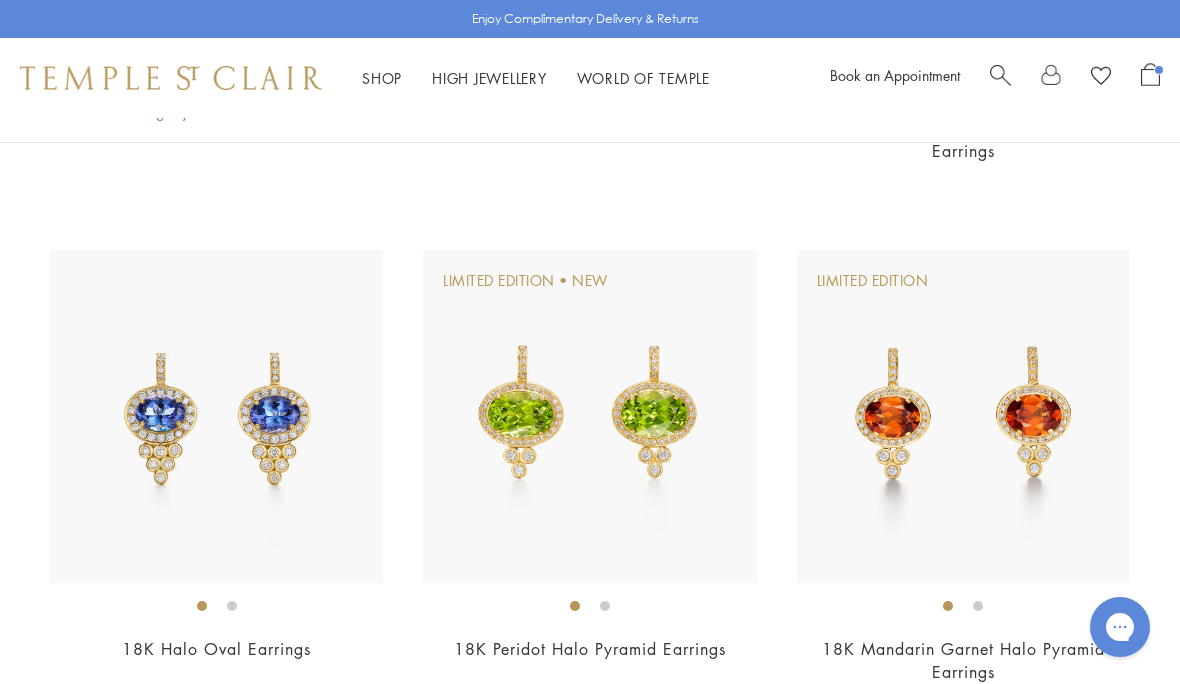 scroll, scrollTop: 5493, scrollLeft: 0, axis: vertical 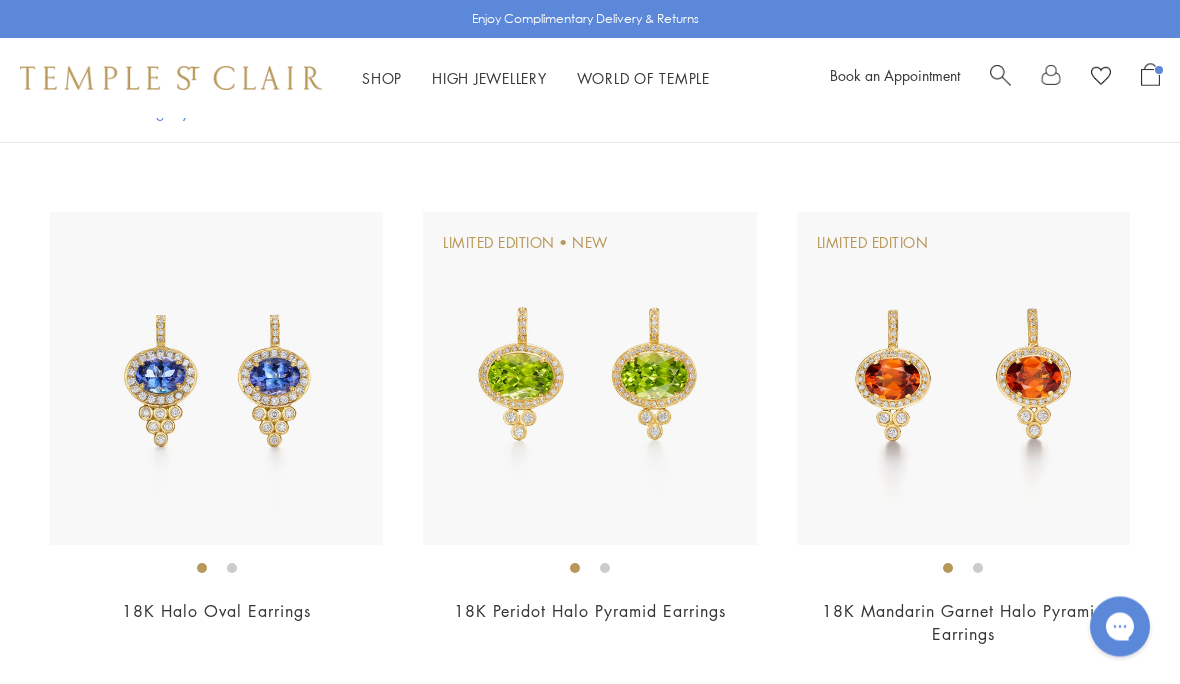 click at bounding box center (216, 379) 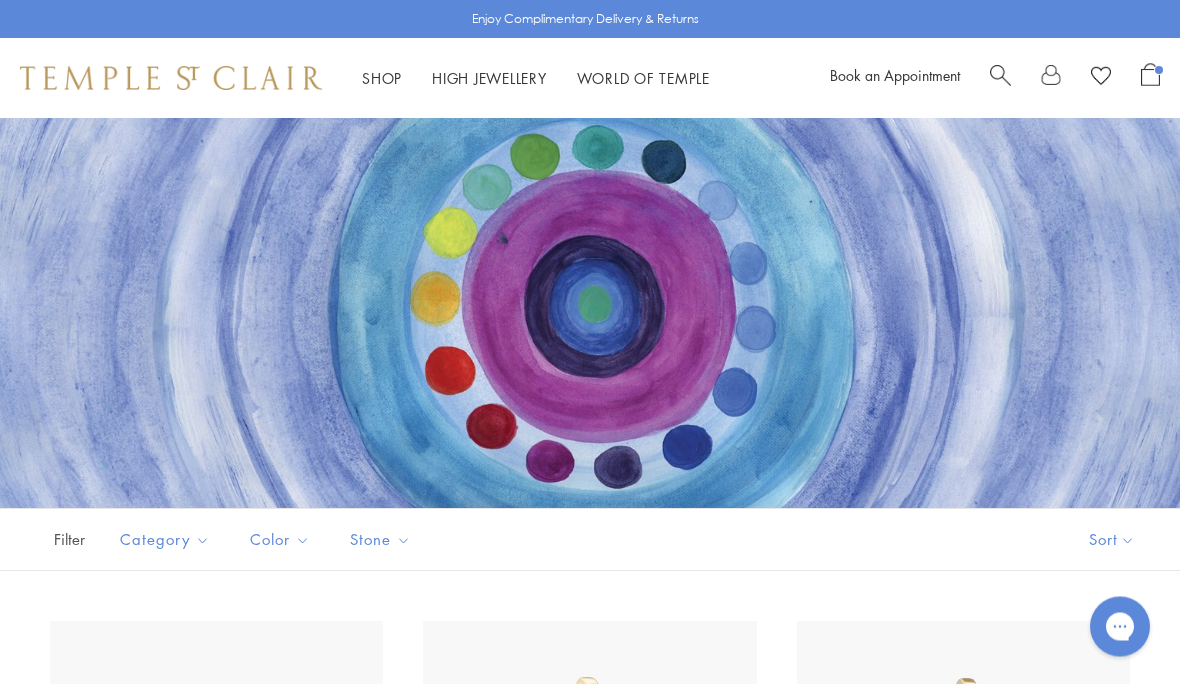 scroll, scrollTop: 0, scrollLeft: 0, axis: both 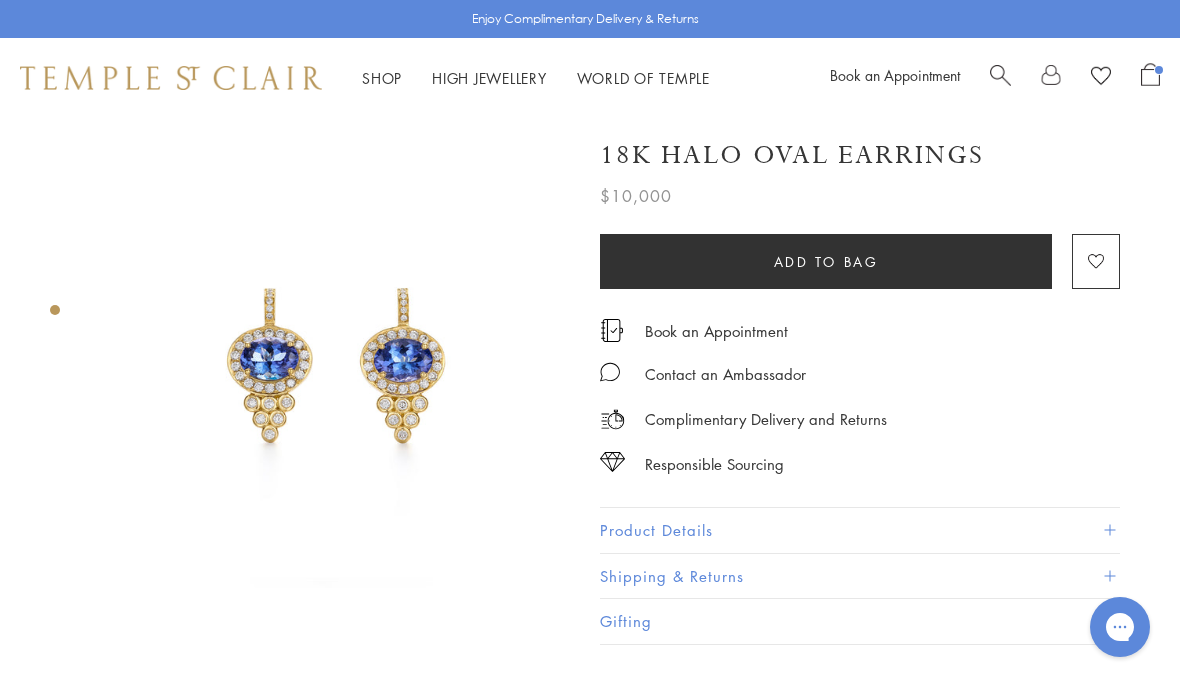 click on "Product Details" at bounding box center (860, 530) 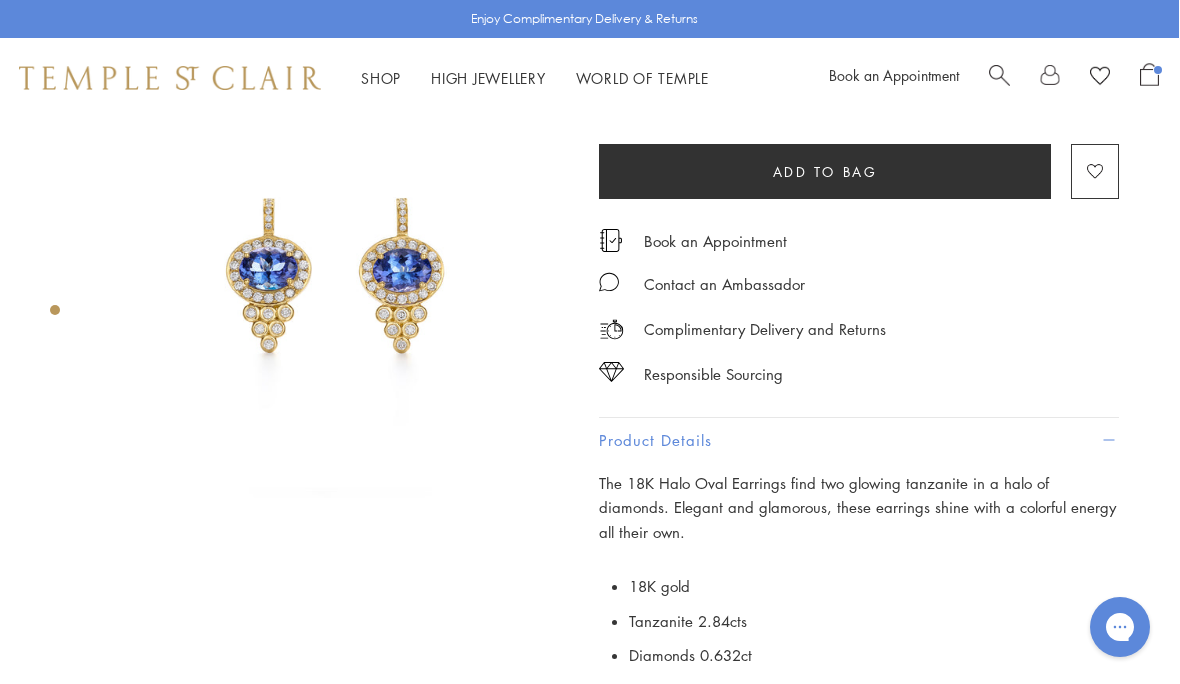 scroll, scrollTop: 90, scrollLeft: 4, axis: both 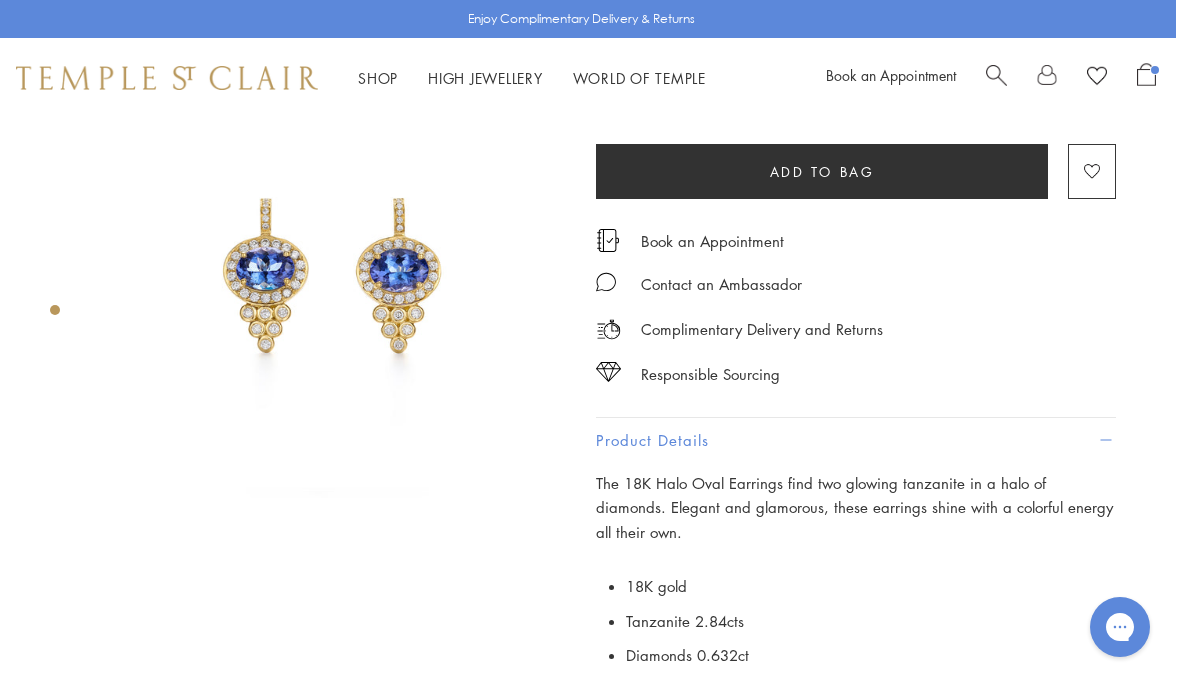 click at bounding box center (331, 263) 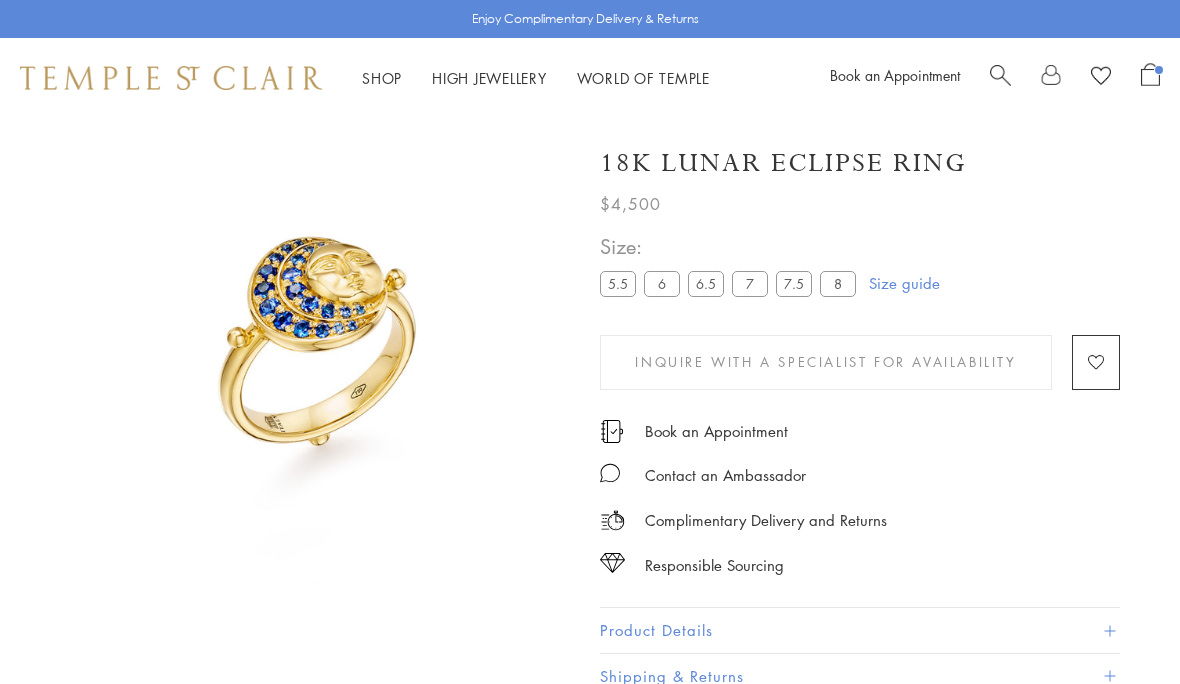 scroll, scrollTop: 0, scrollLeft: 0, axis: both 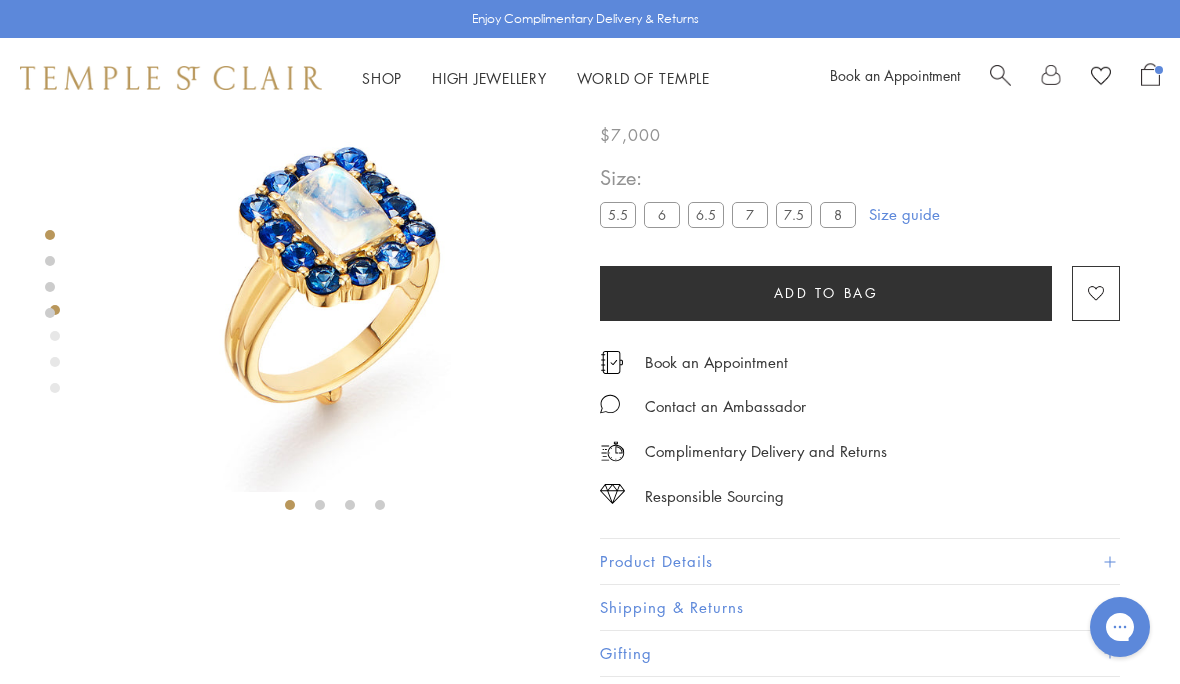 click on "Product Details" at bounding box center [860, 561] 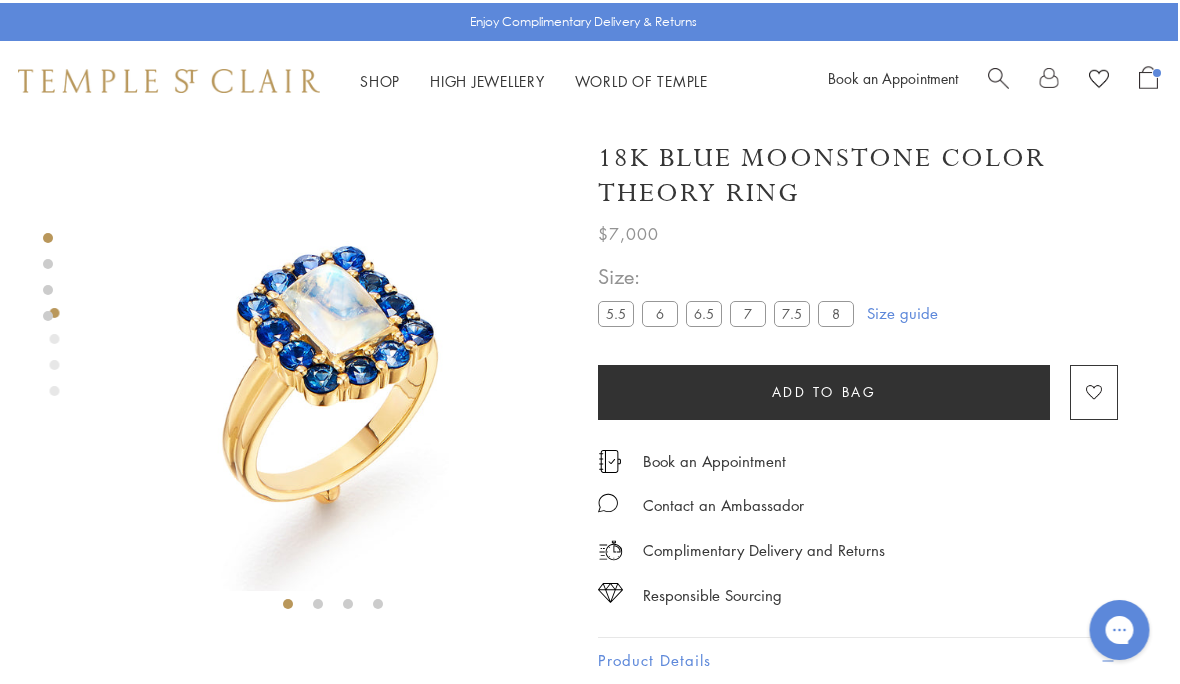 scroll, scrollTop: 0, scrollLeft: 2, axis: horizontal 